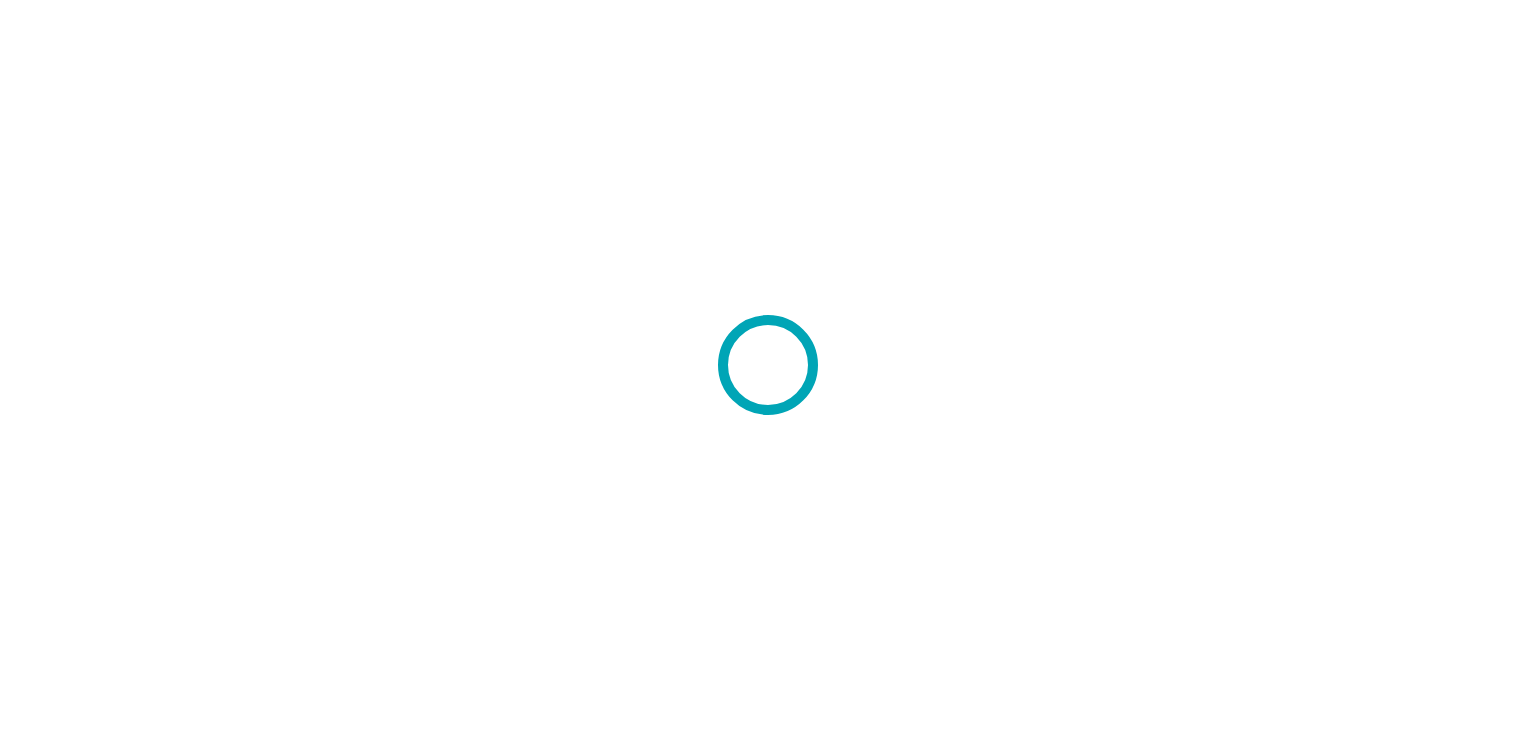 scroll, scrollTop: 0, scrollLeft: 0, axis: both 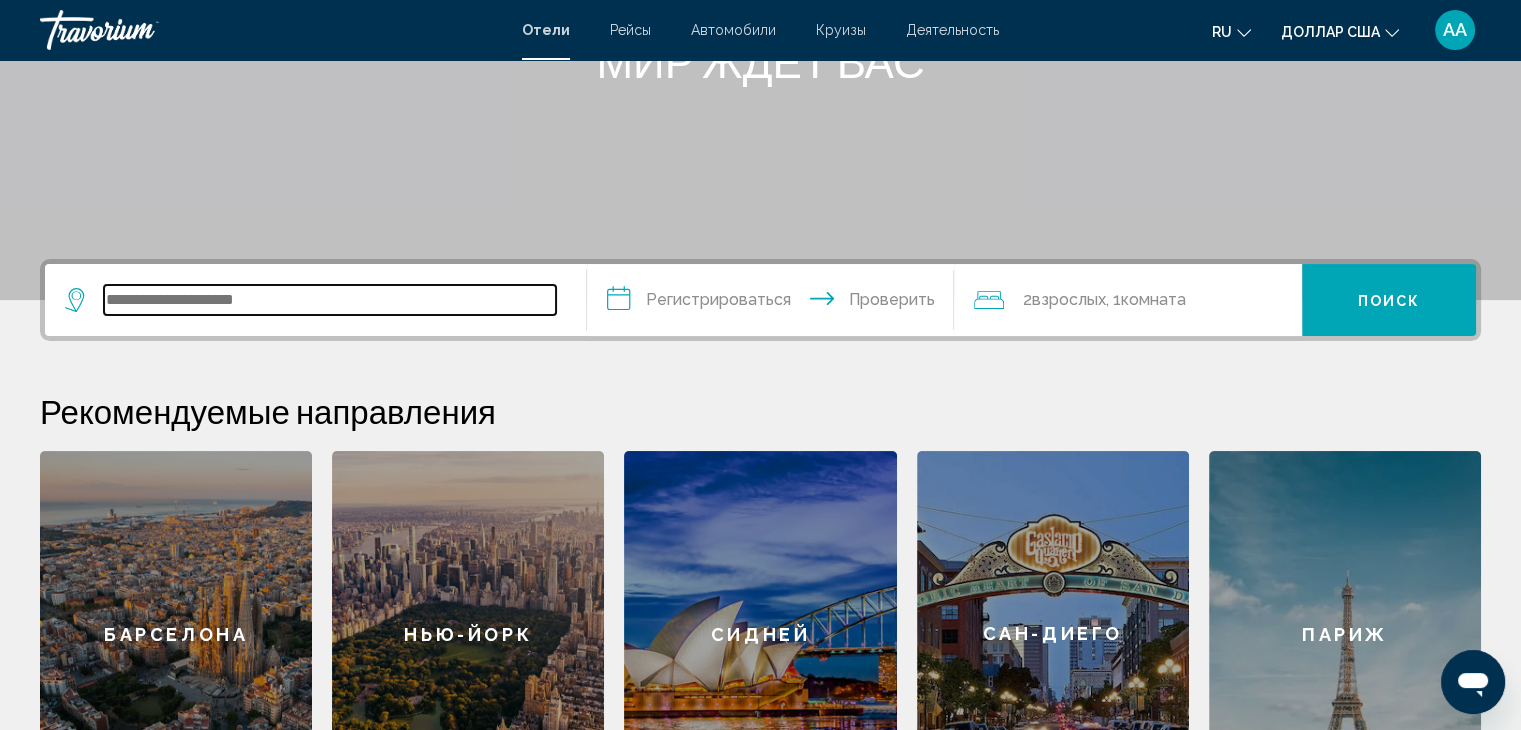 click at bounding box center [330, 300] 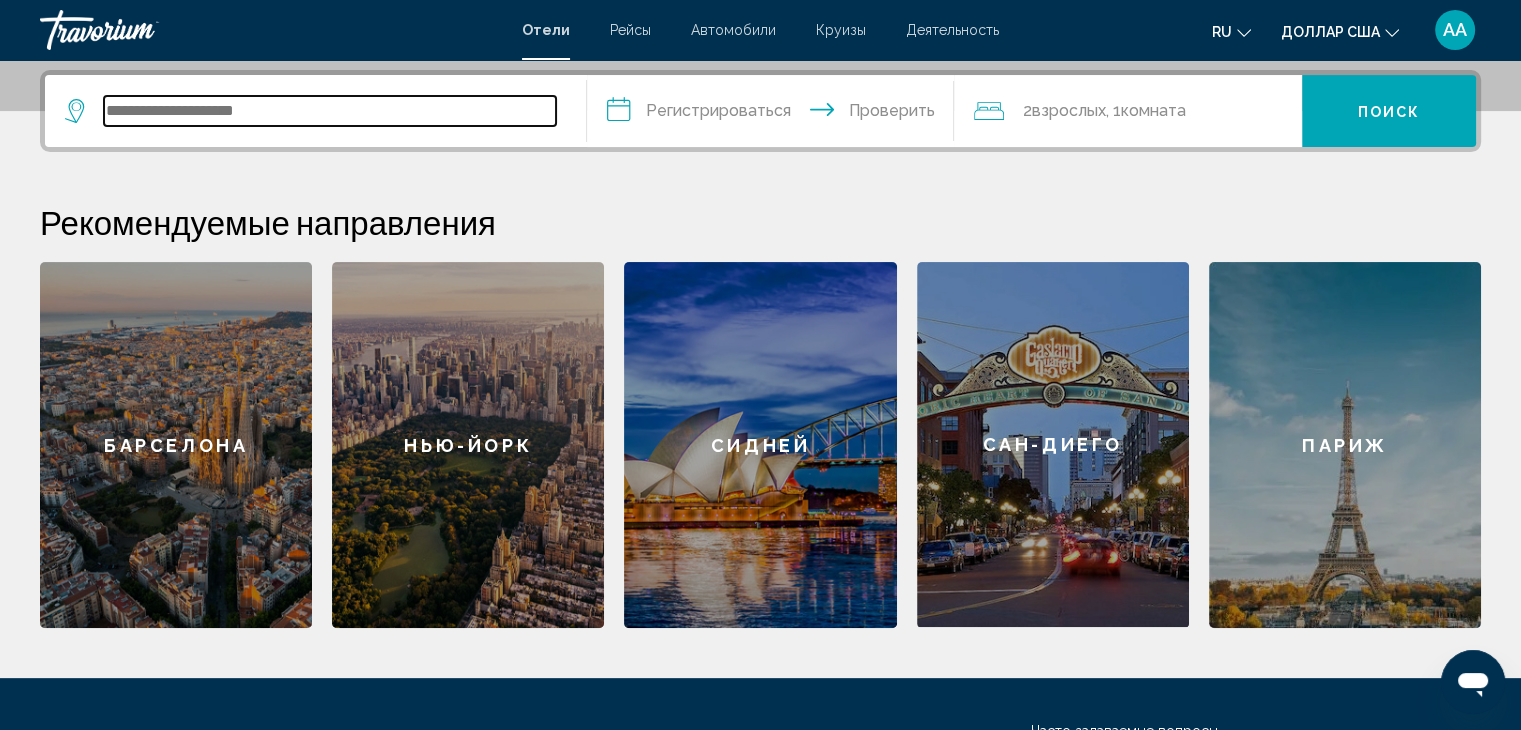 scroll, scrollTop: 493, scrollLeft: 0, axis: vertical 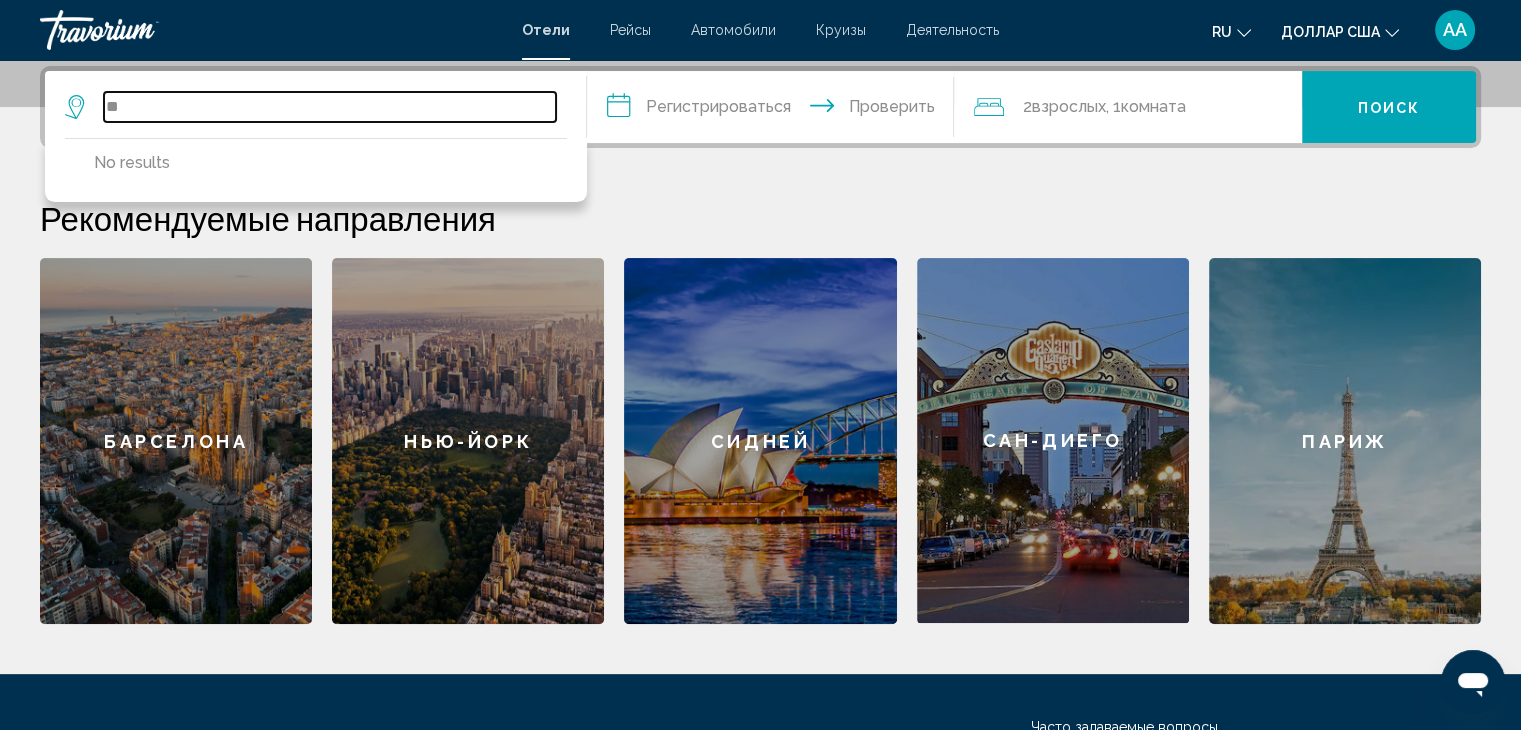 type on "*" 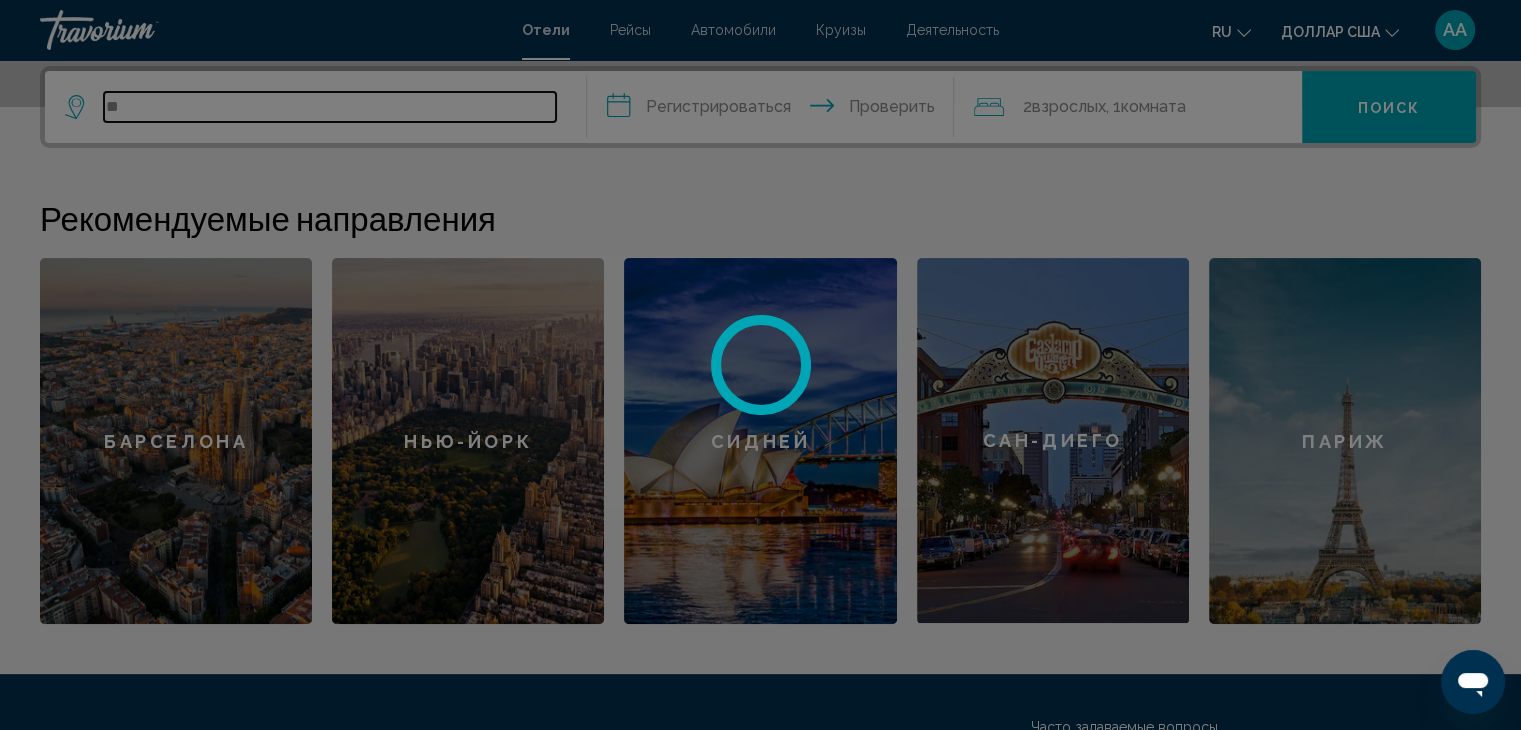 type on "*" 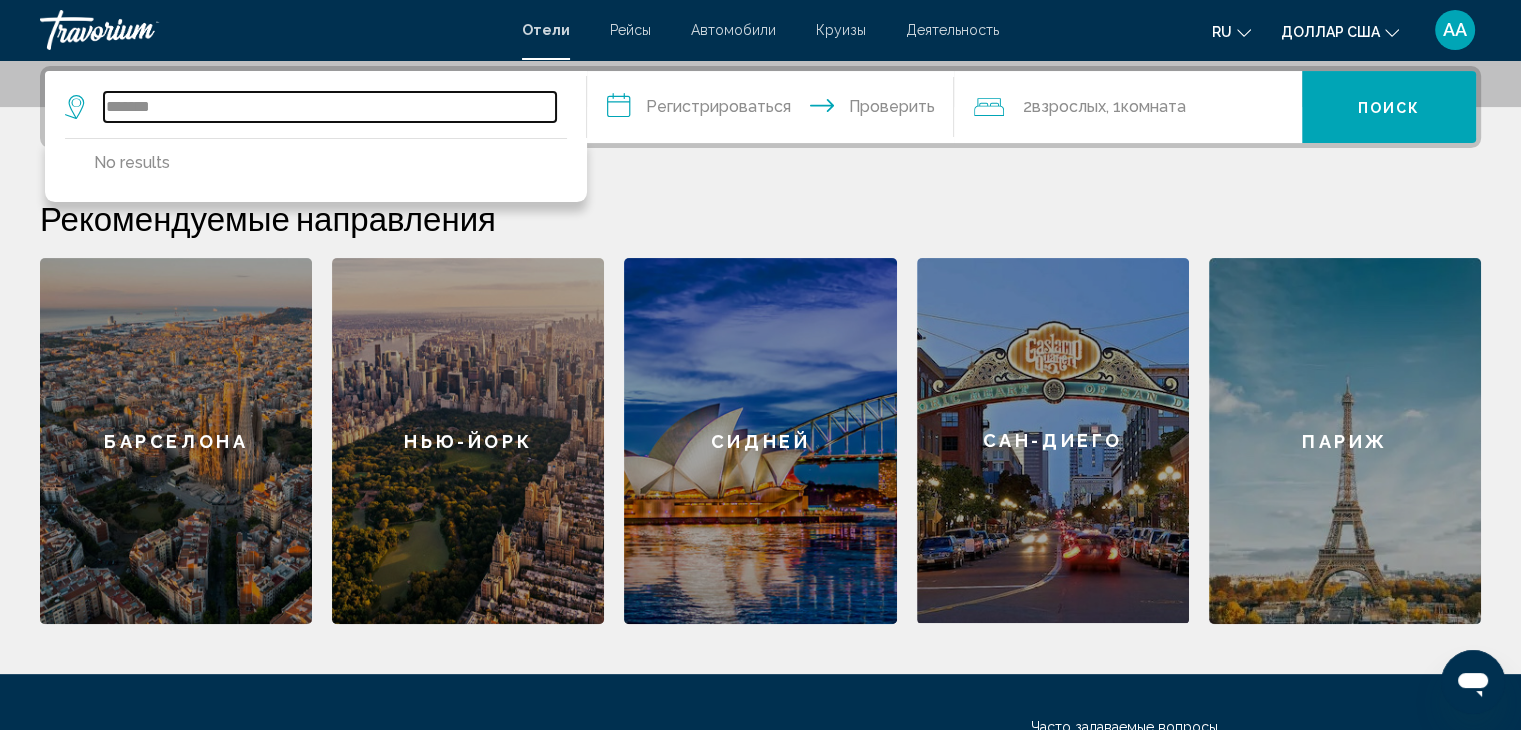 type on "******" 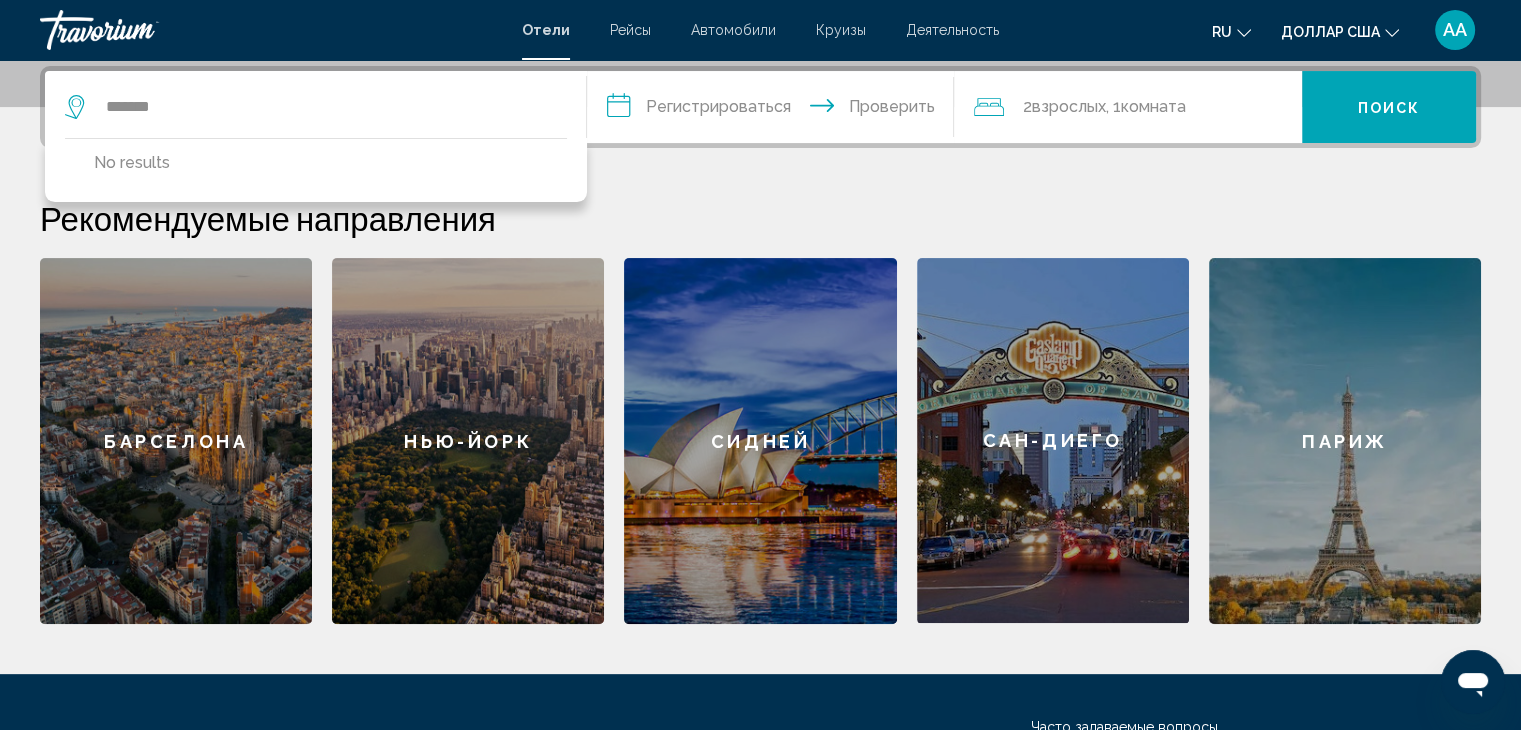 click on "Поиск" at bounding box center (1389, 107) 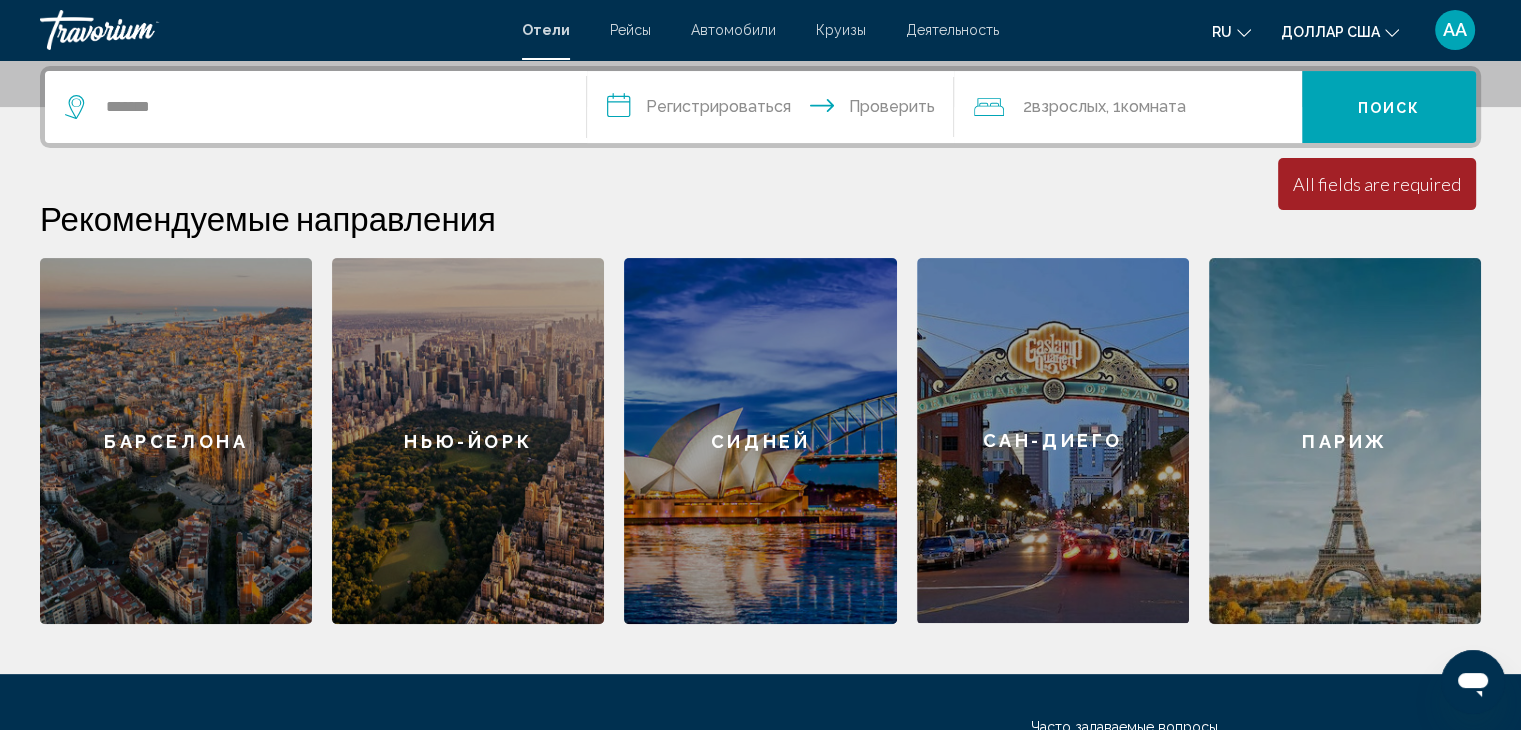 click on "Рекомендуемые направления" at bounding box center (760, 218) 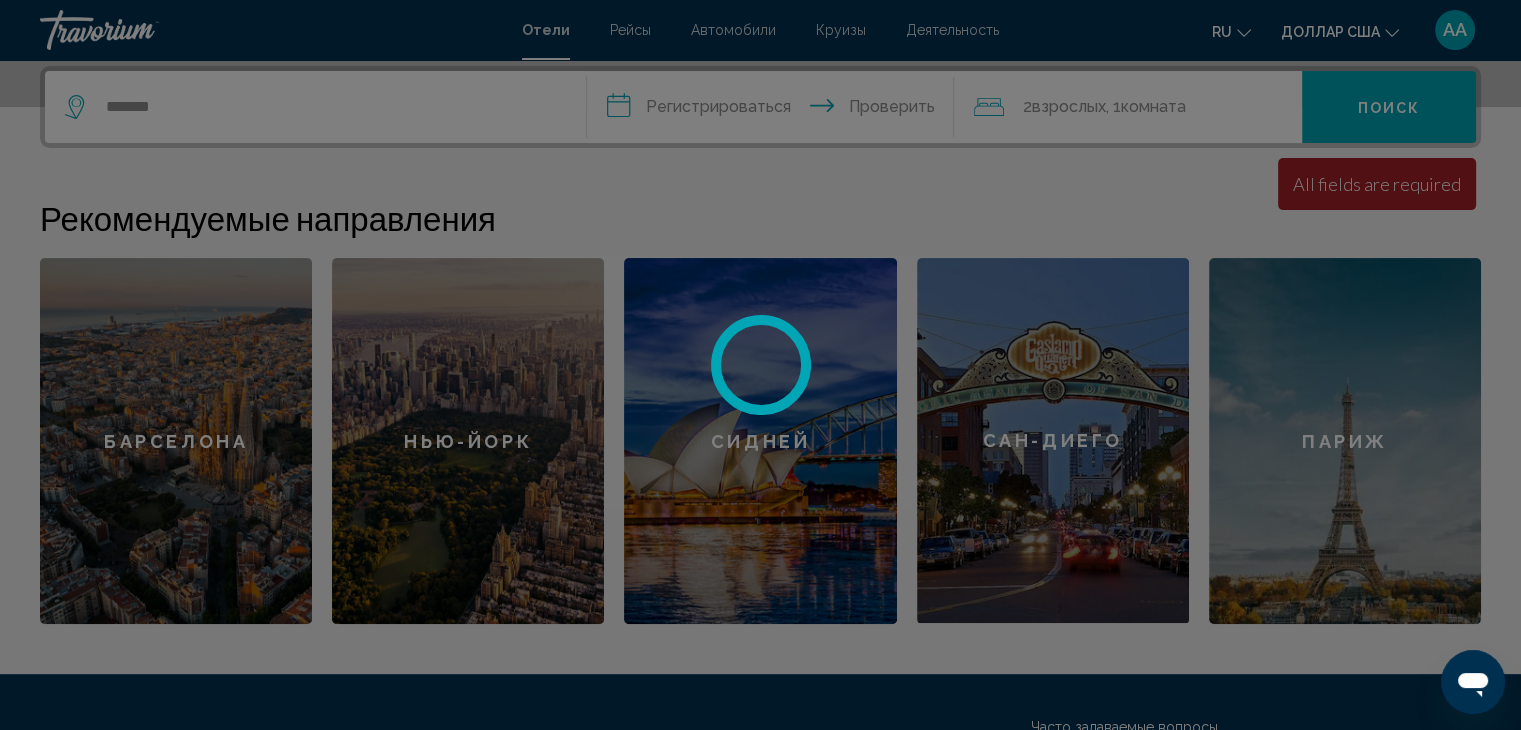 scroll, scrollTop: 0, scrollLeft: 0, axis: both 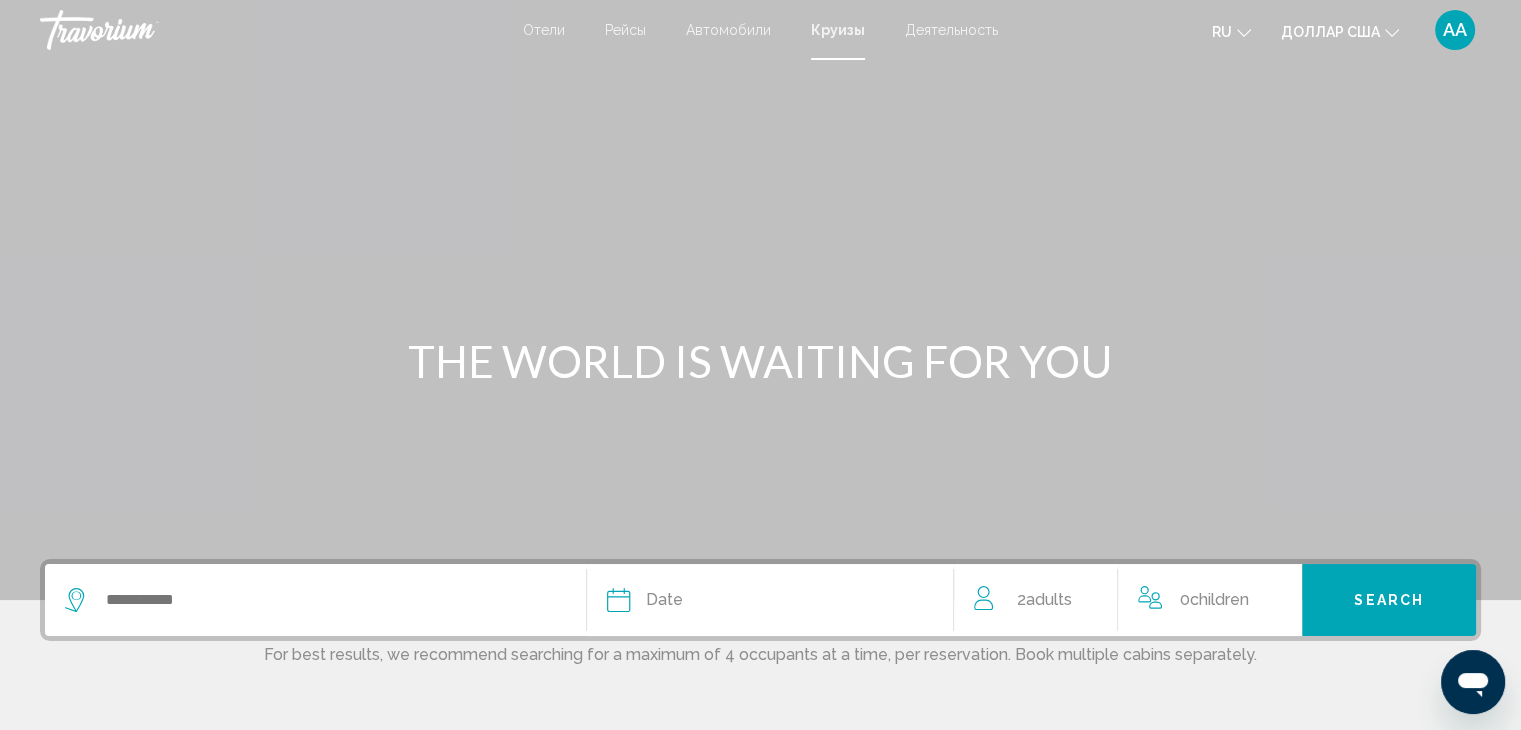 click on "Отели" at bounding box center (544, 30) 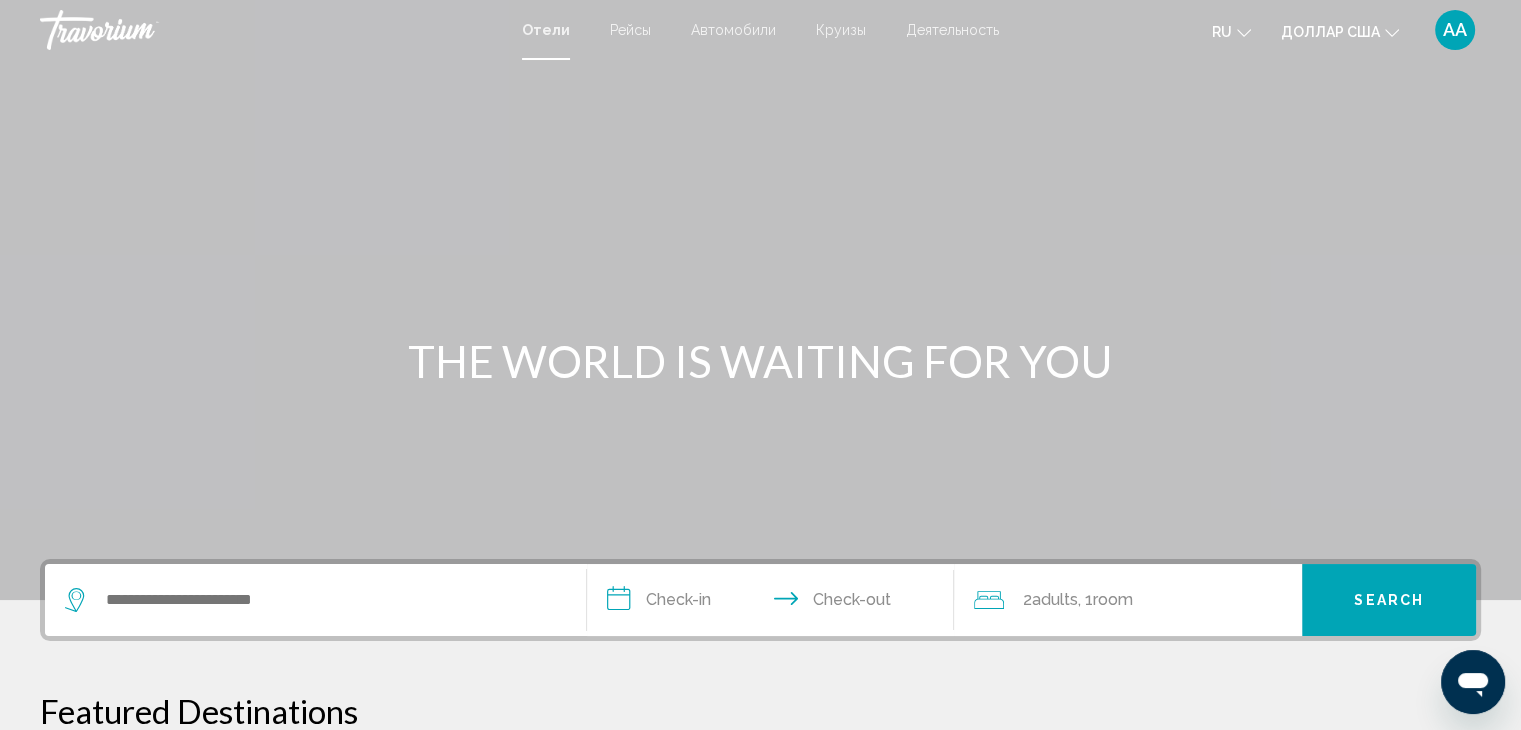 click on "Круизы" at bounding box center (841, 30) 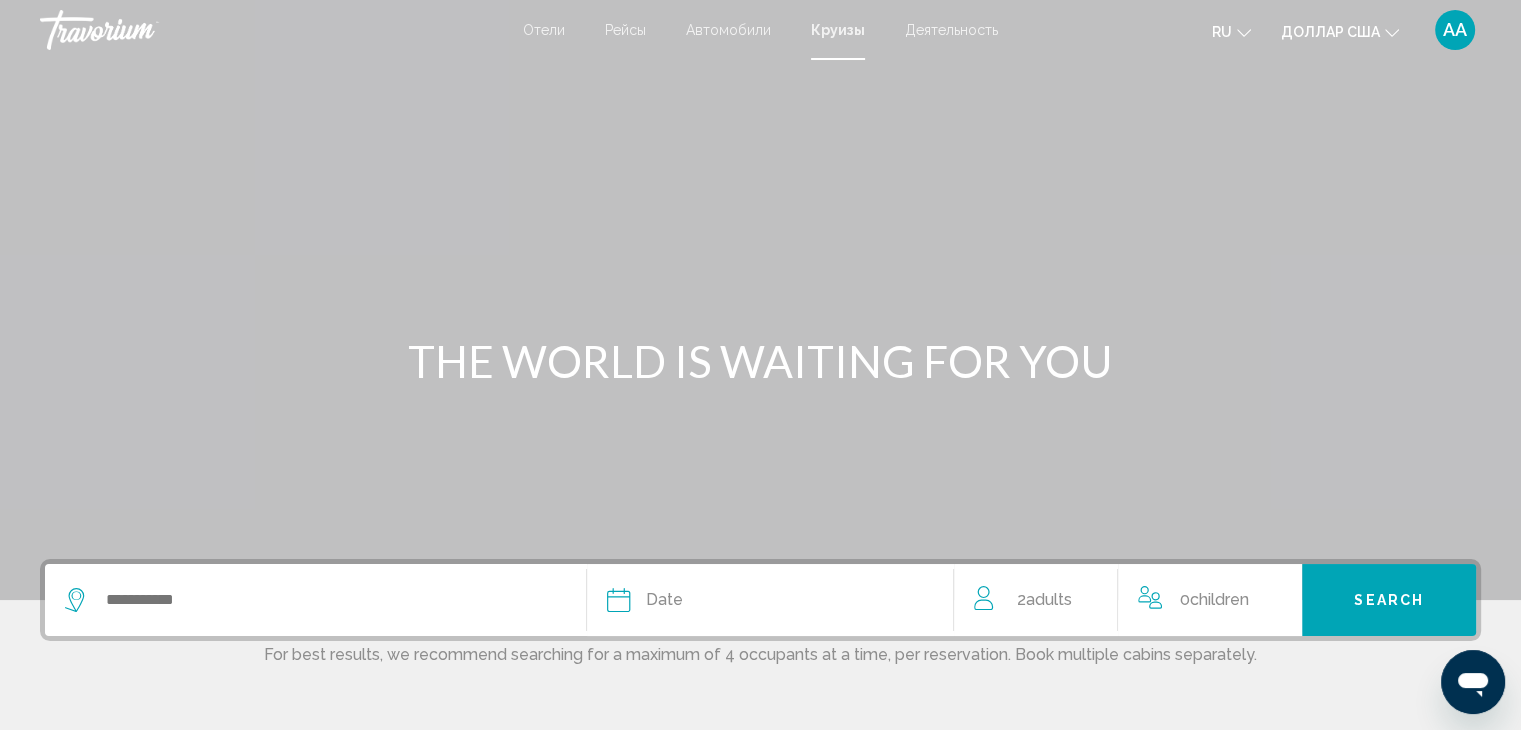 click on "ru" 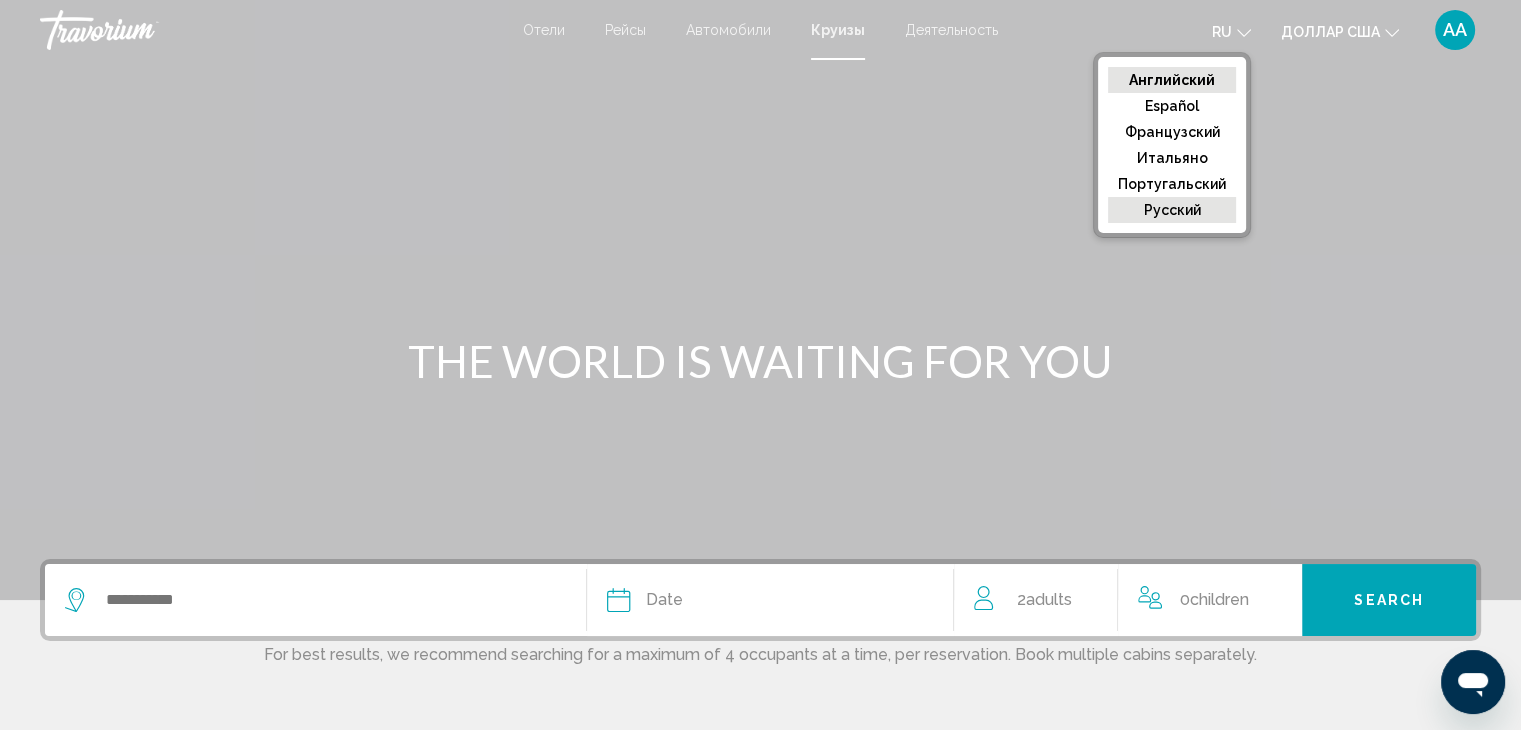 click on "русский" 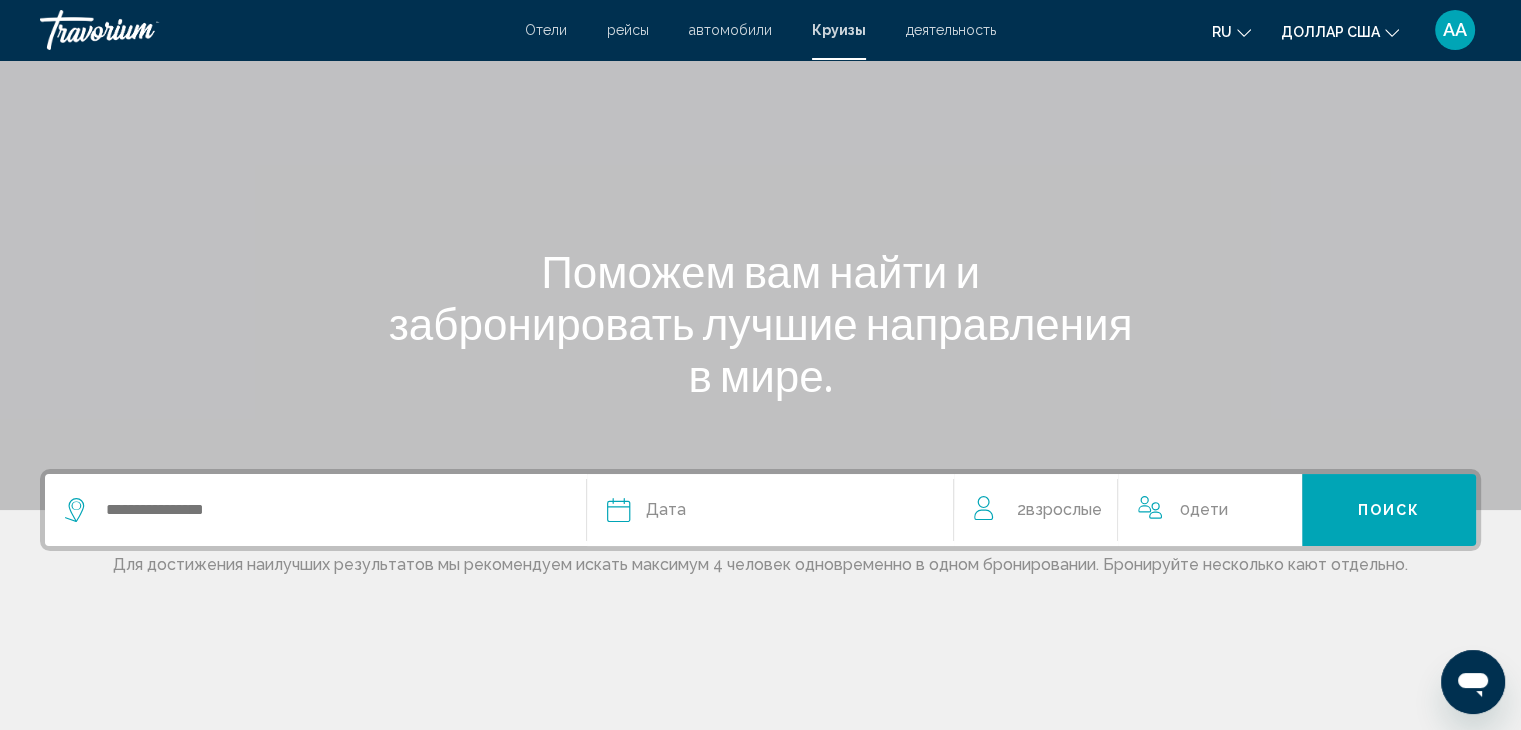 scroll, scrollTop: 0, scrollLeft: 0, axis: both 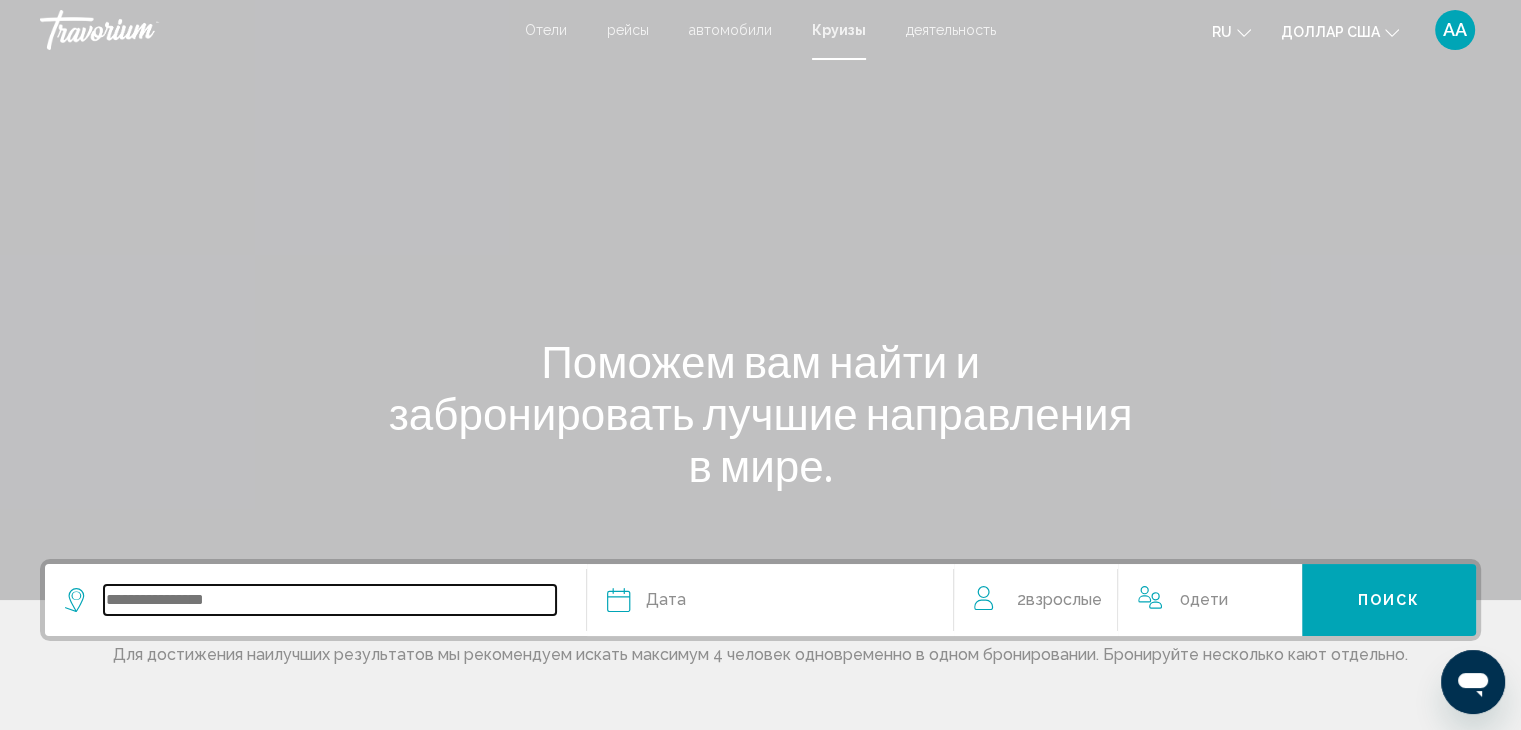 click at bounding box center [330, 600] 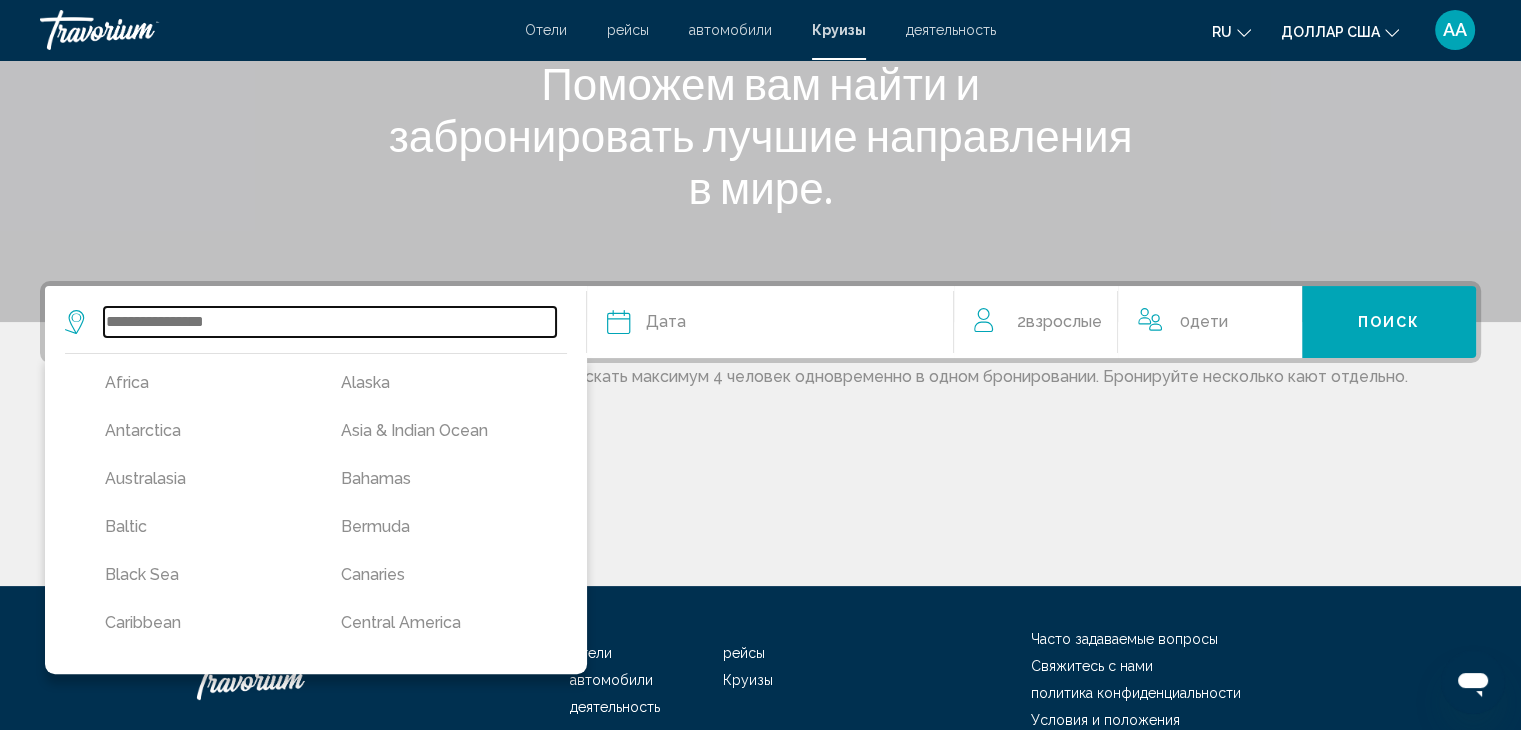 scroll, scrollTop: 379, scrollLeft: 0, axis: vertical 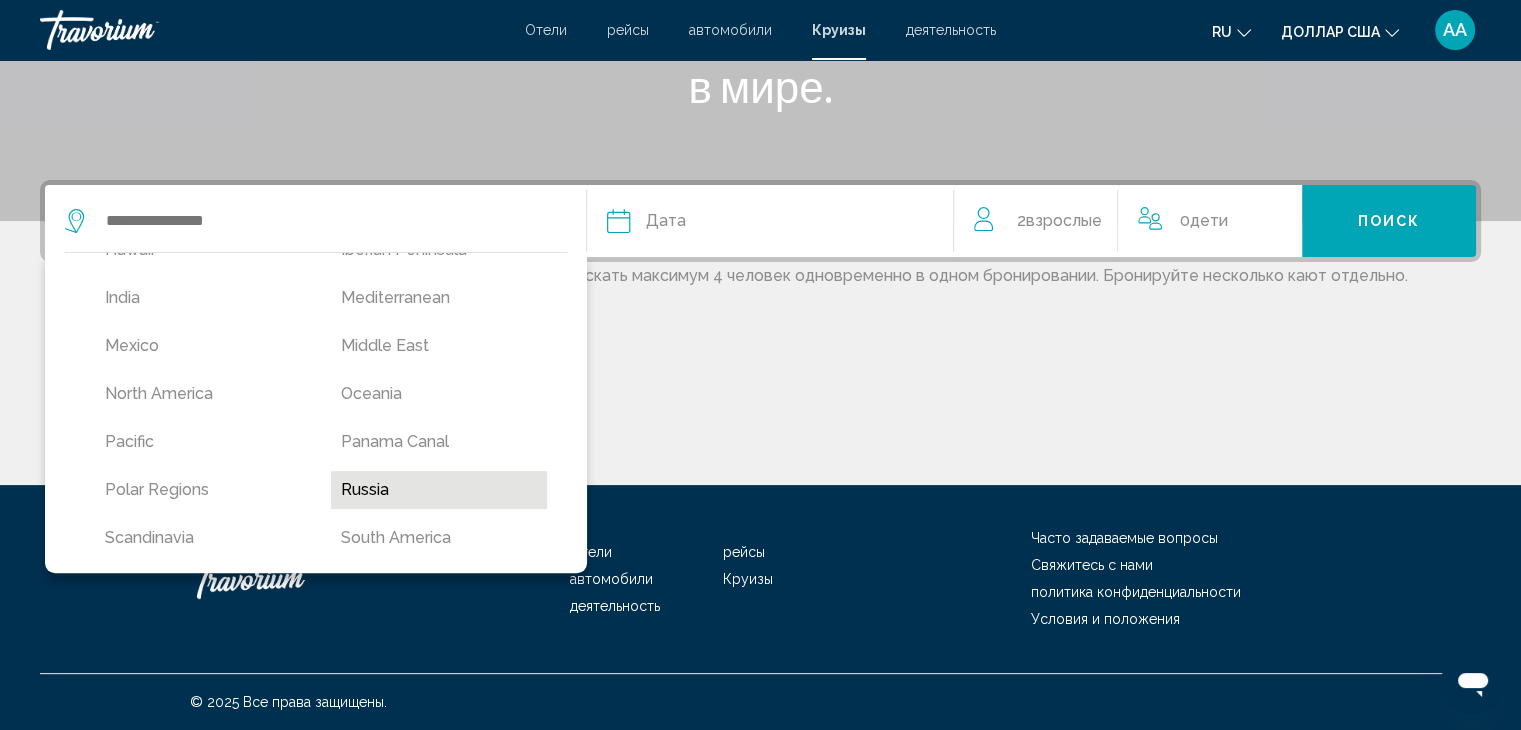 click on "Russia" at bounding box center [439, 490] 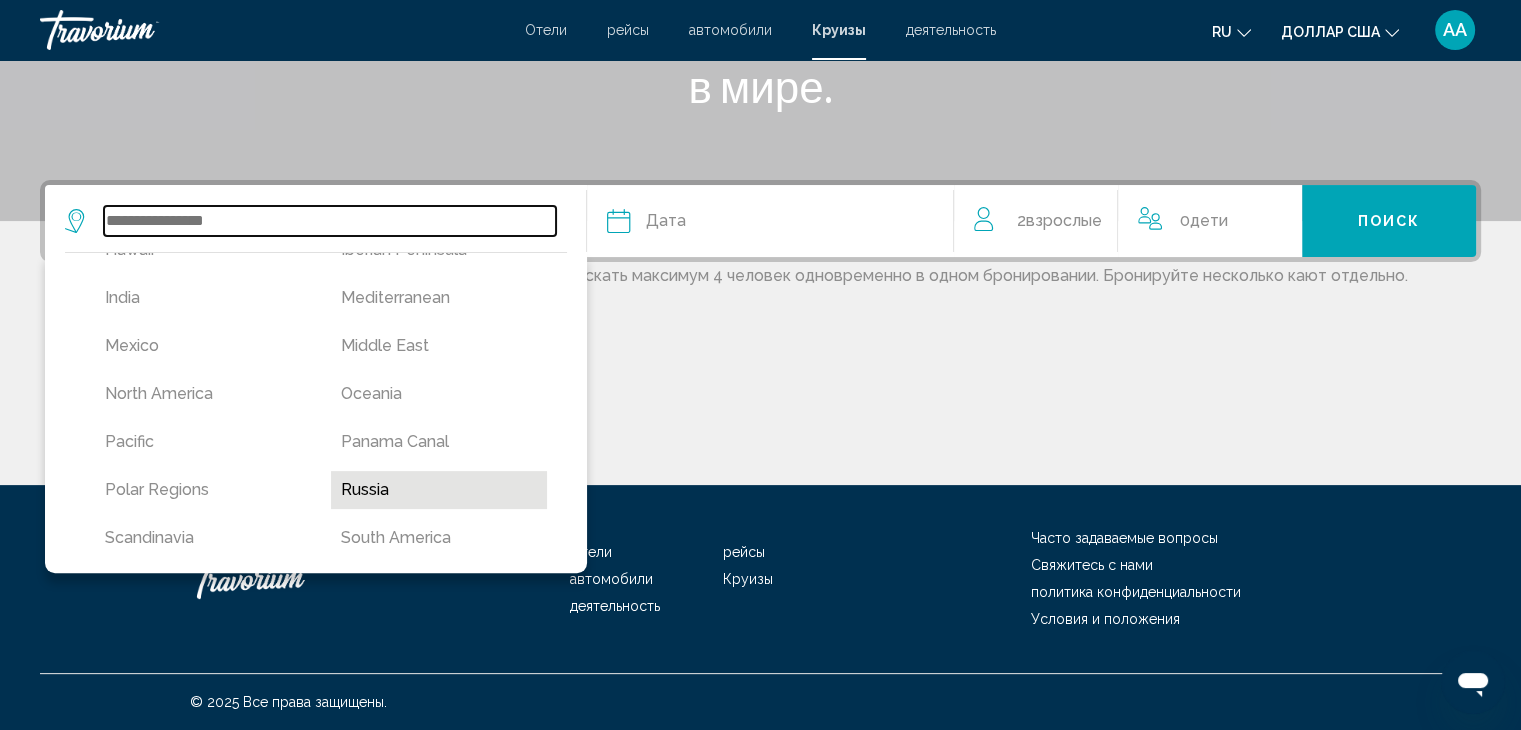 type on "******" 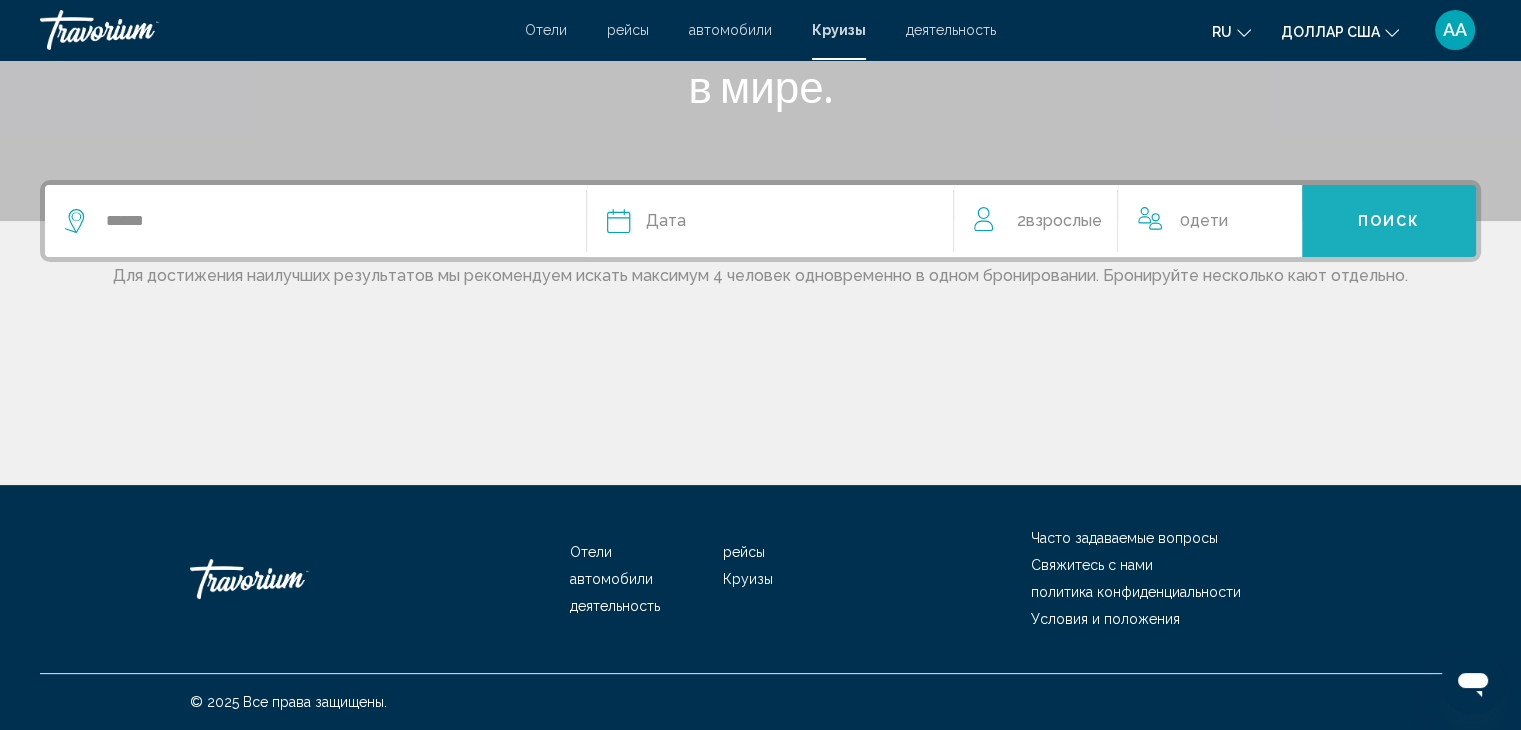 click on "Поиск" at bounding box center (1389, 221) 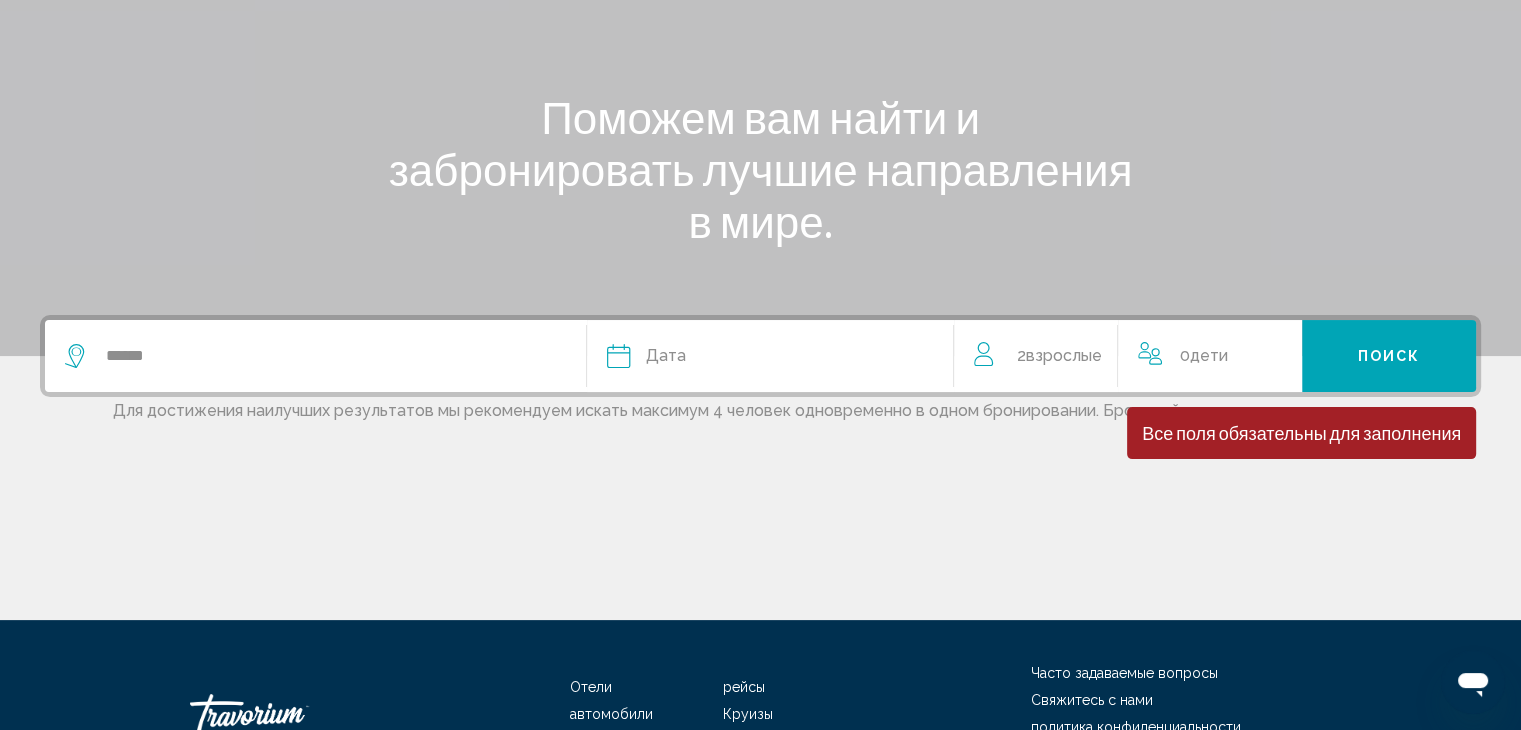 scroll, scrollTop: 0, scrollLeft: 0, axis: both 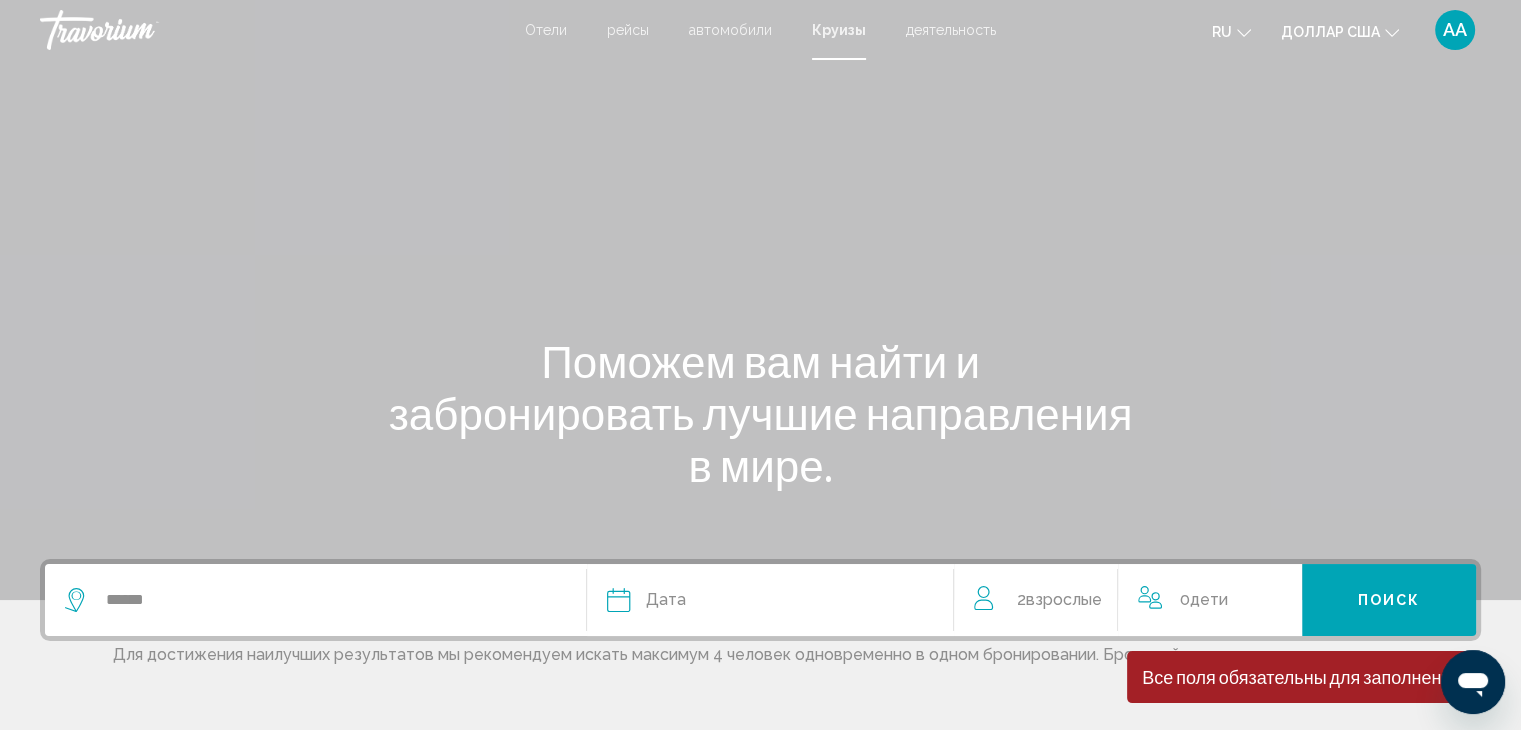 click on "0  Ребенок Дети" 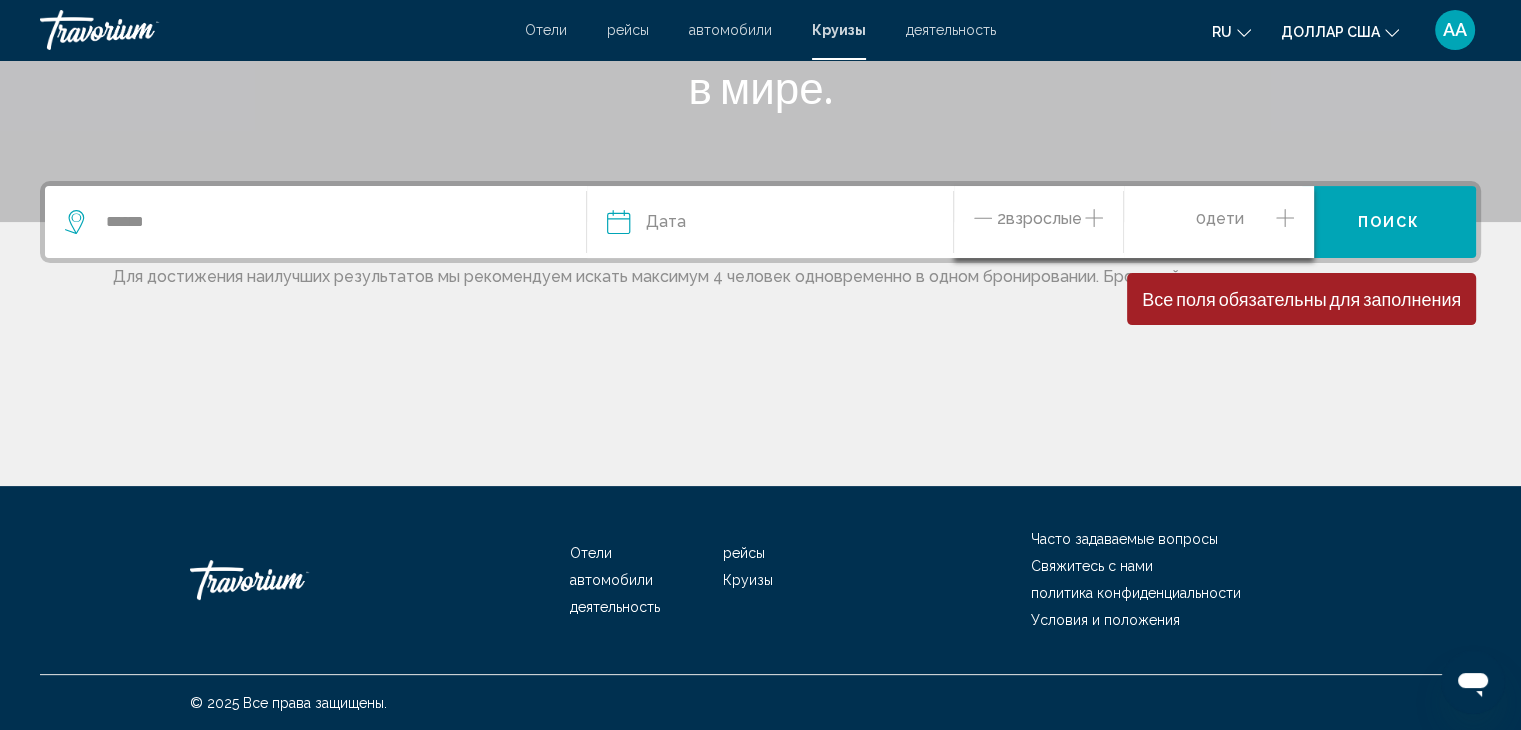 scroll, scrollTop: 379, scrollLeft: 0, axis: vertical 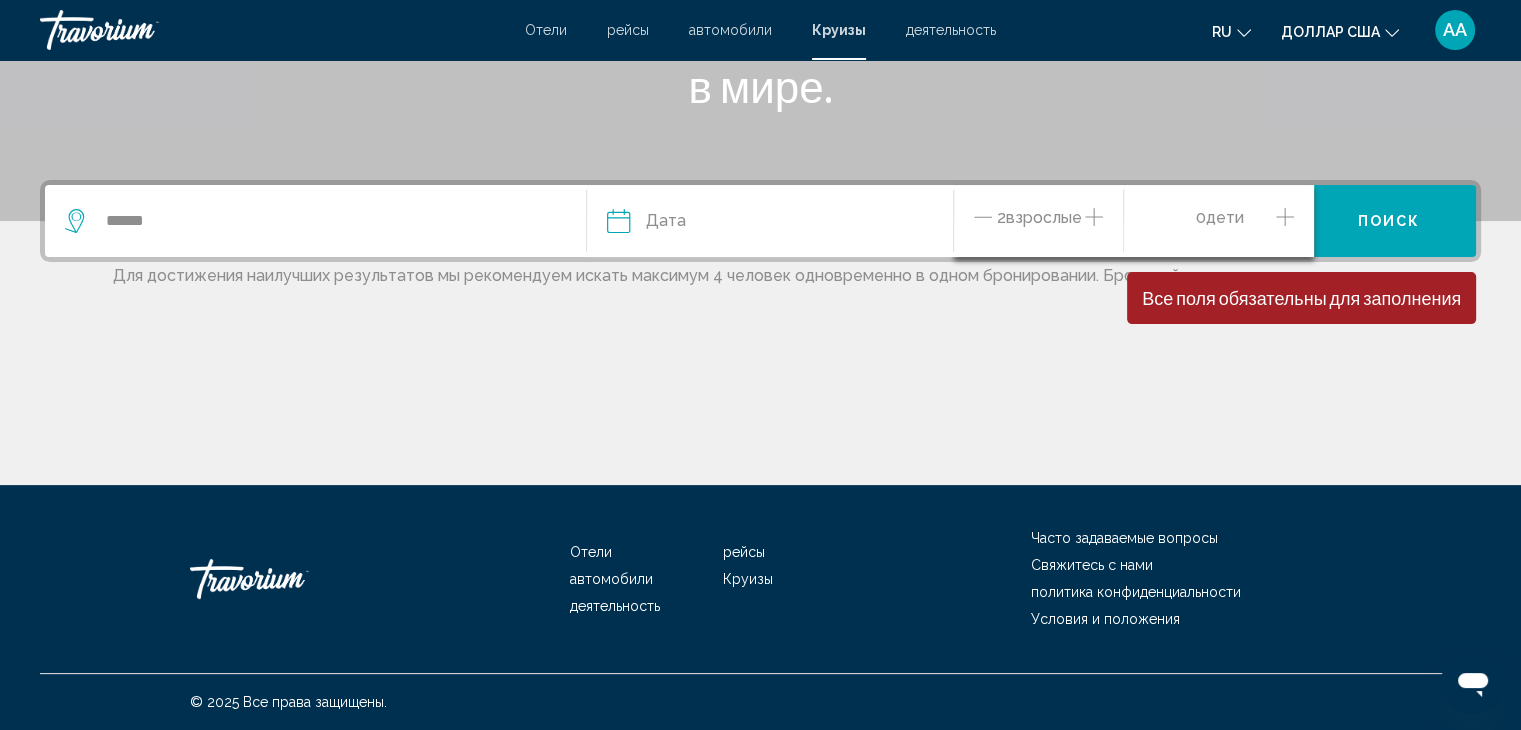 click 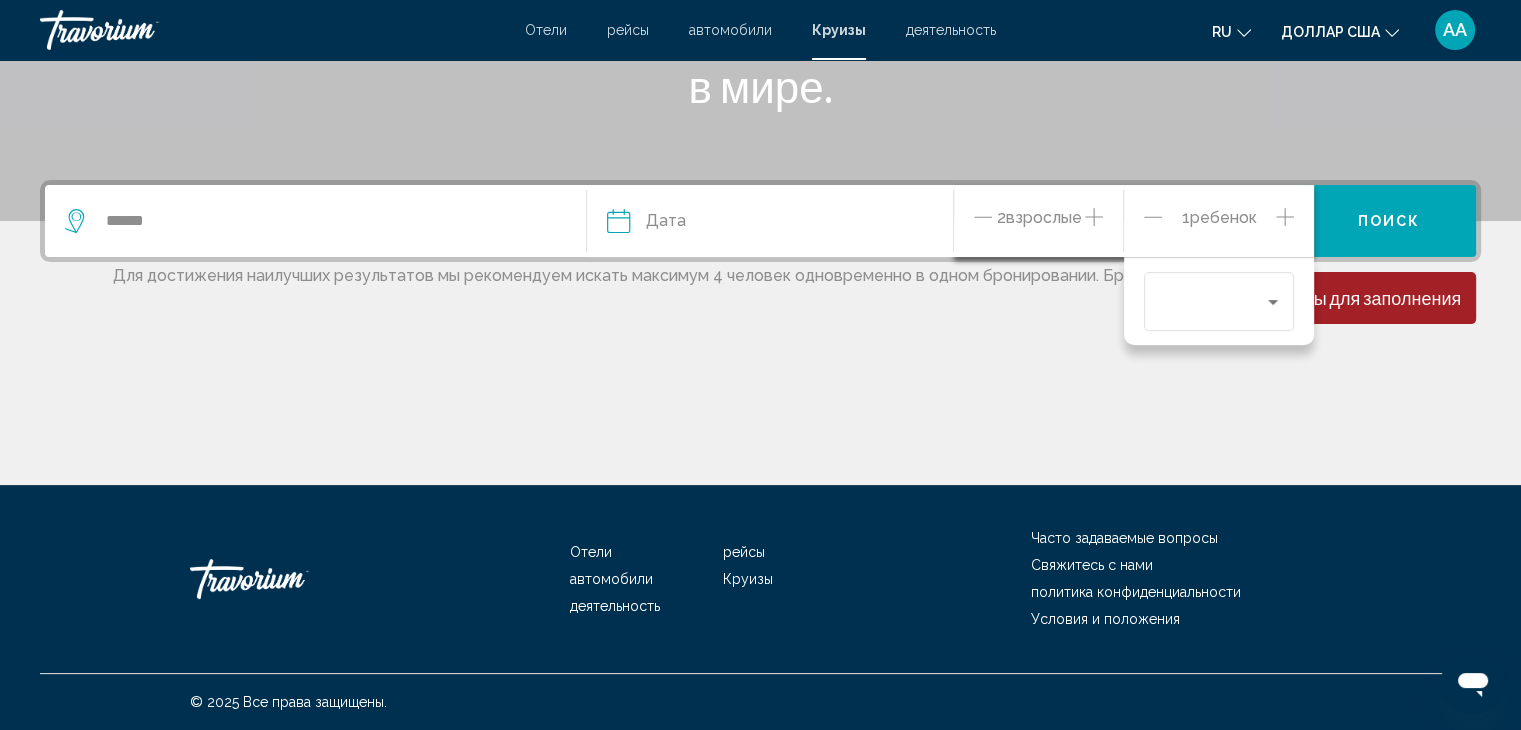 click 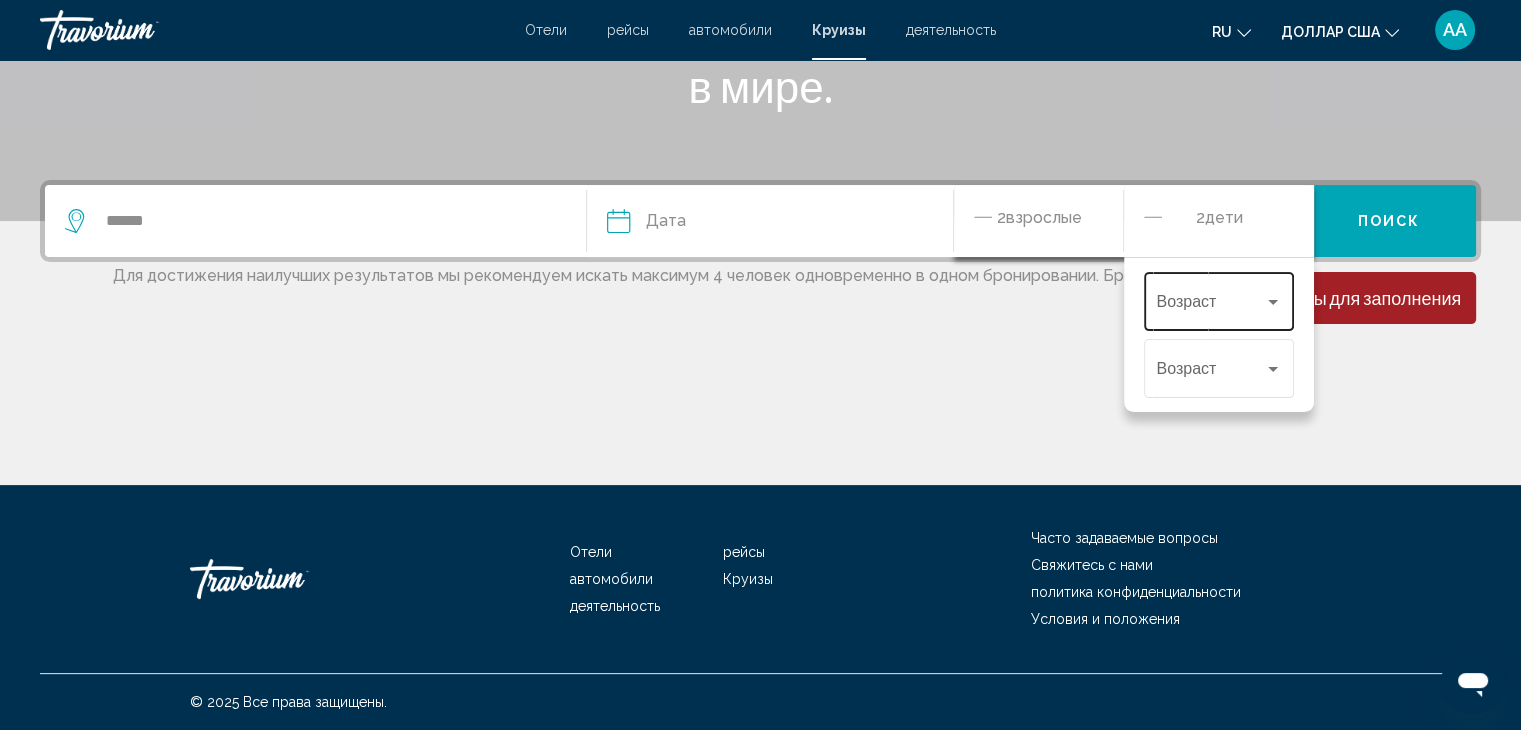 click at bounding box center [1273, 302] 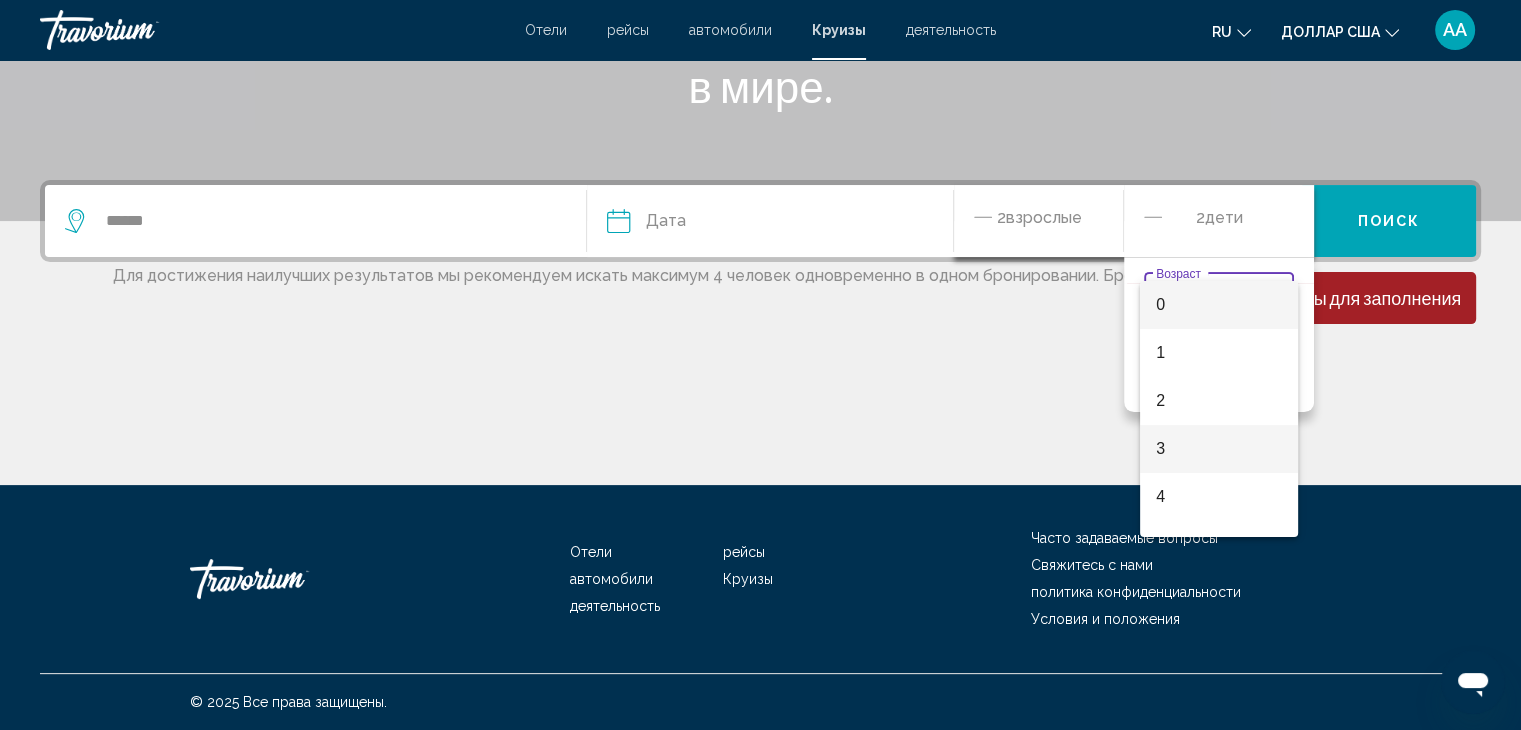 scroll, scrollTop: 300, scrollLeft: 0, axis: vertical 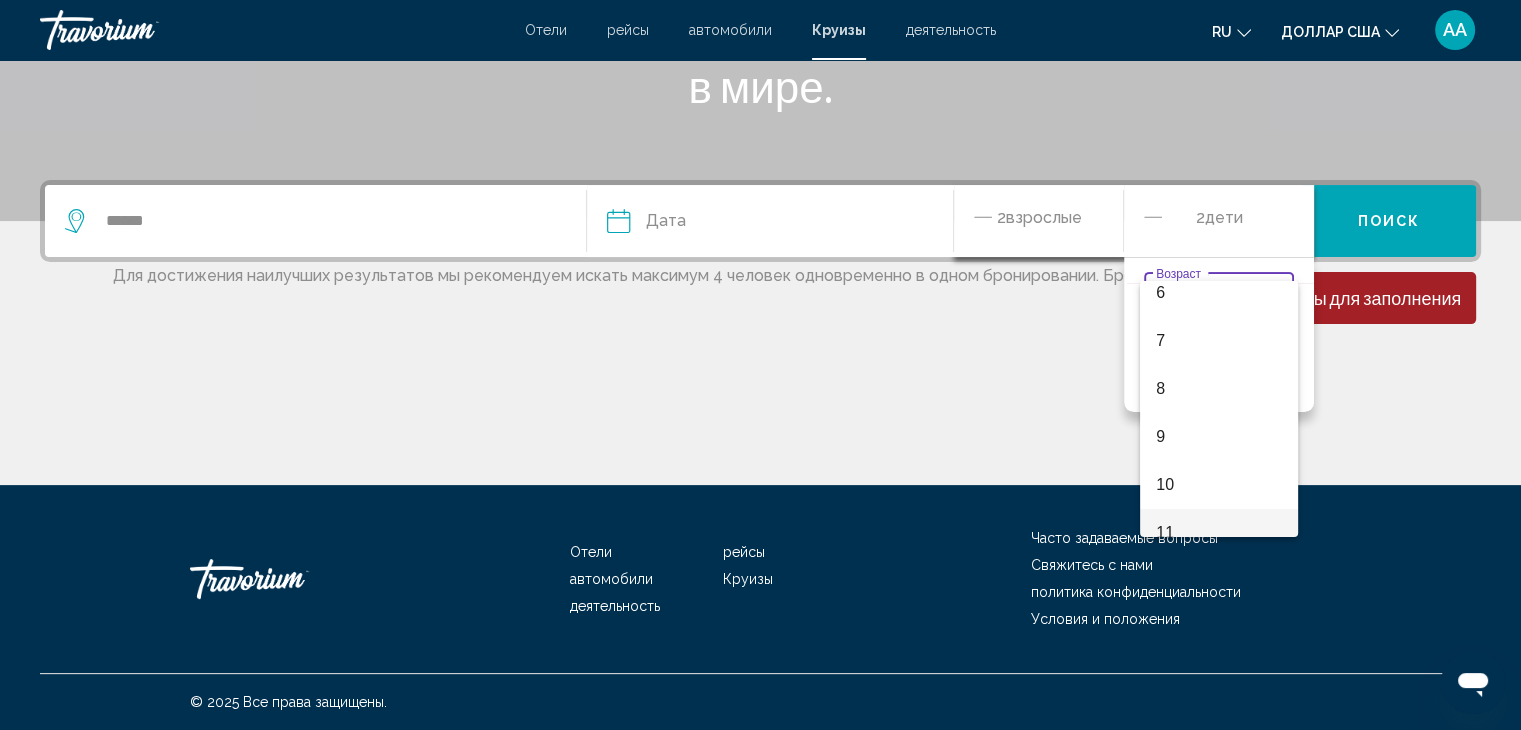 click on "11" at bounding box center (1219, 533) 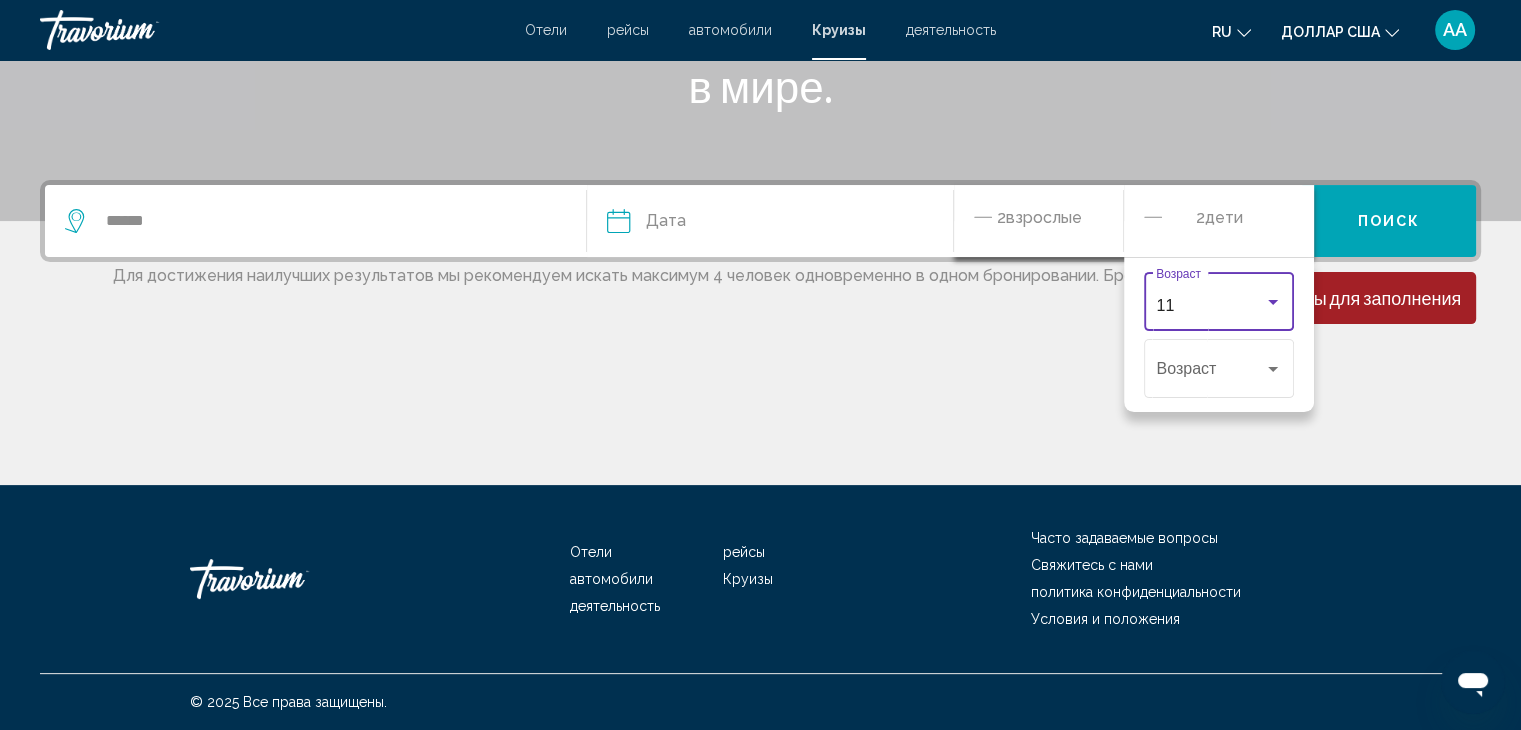 scroll, scrollTop: 320, scrollLeft: 0, axis: vertical 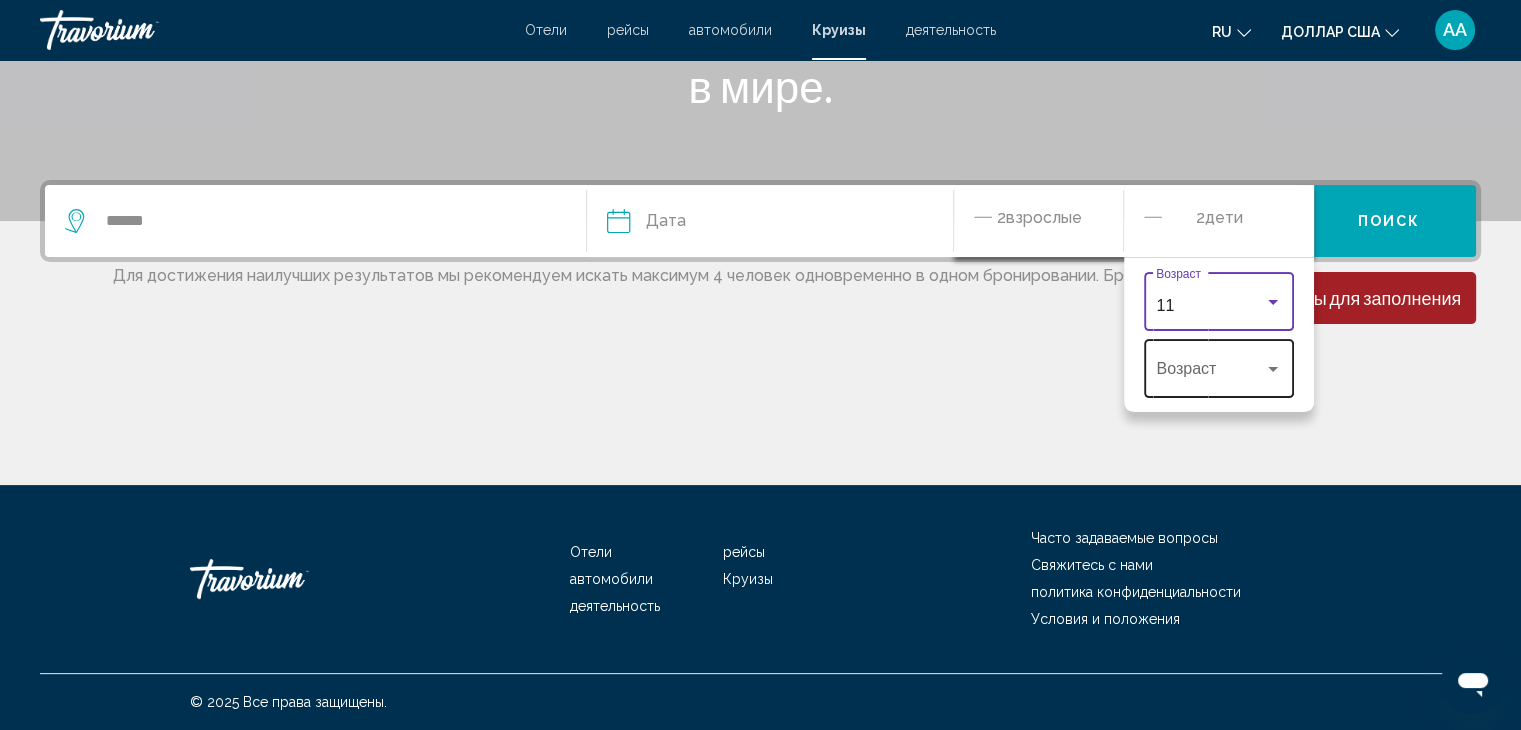 click at bounding box center (1210, 373) 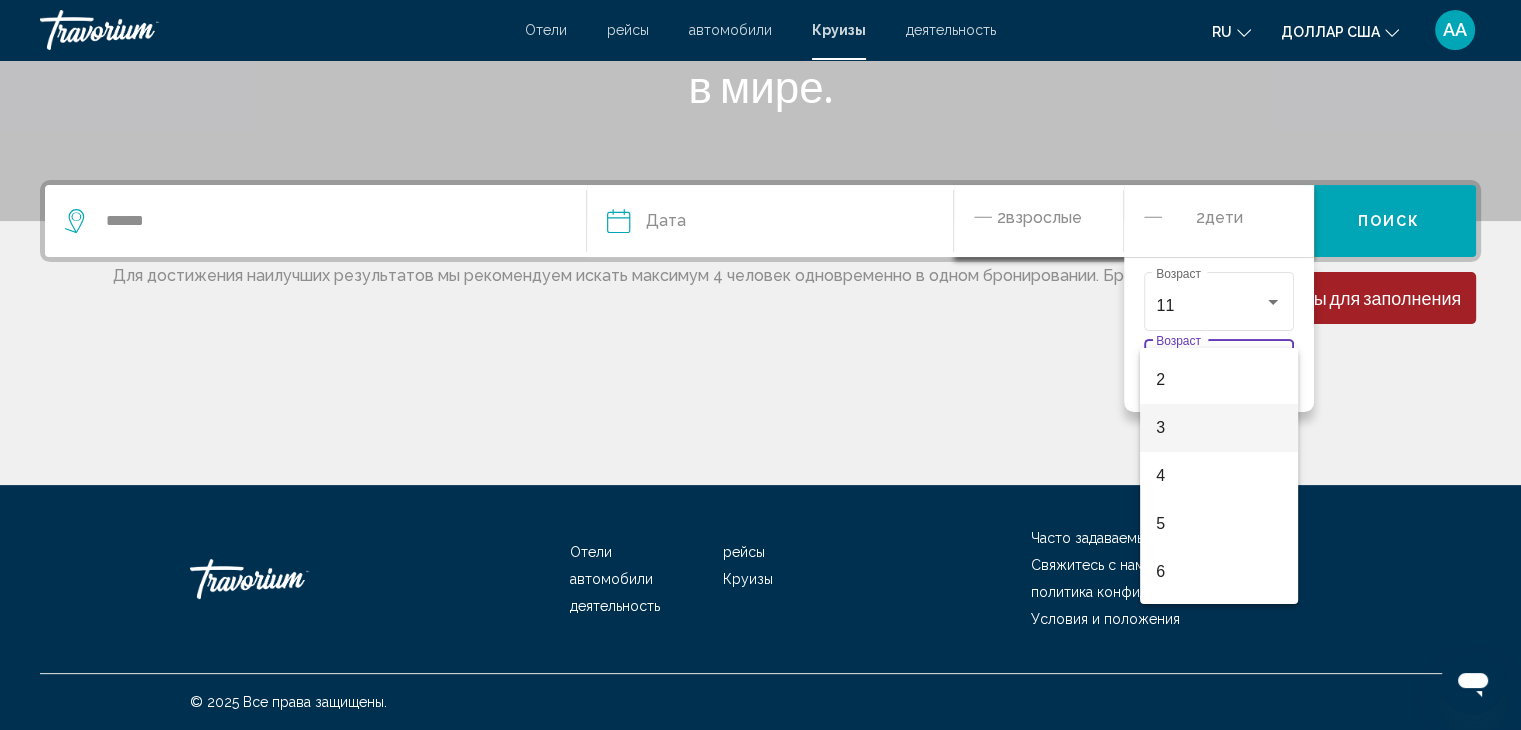 scroll, scrollTop: 200, scrollLeft: 0, axis: vertical 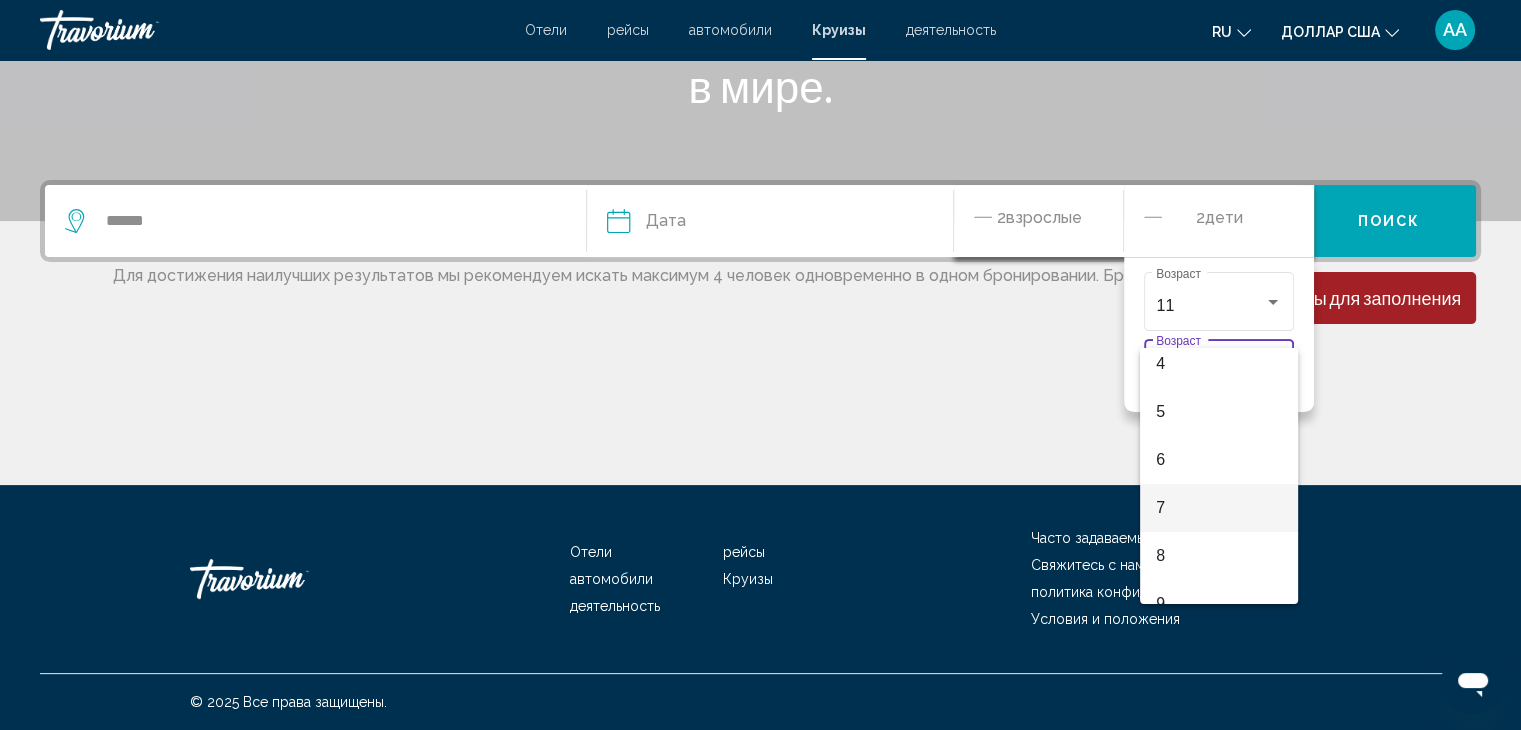 click on "7" at bounding box center [1219, 508] 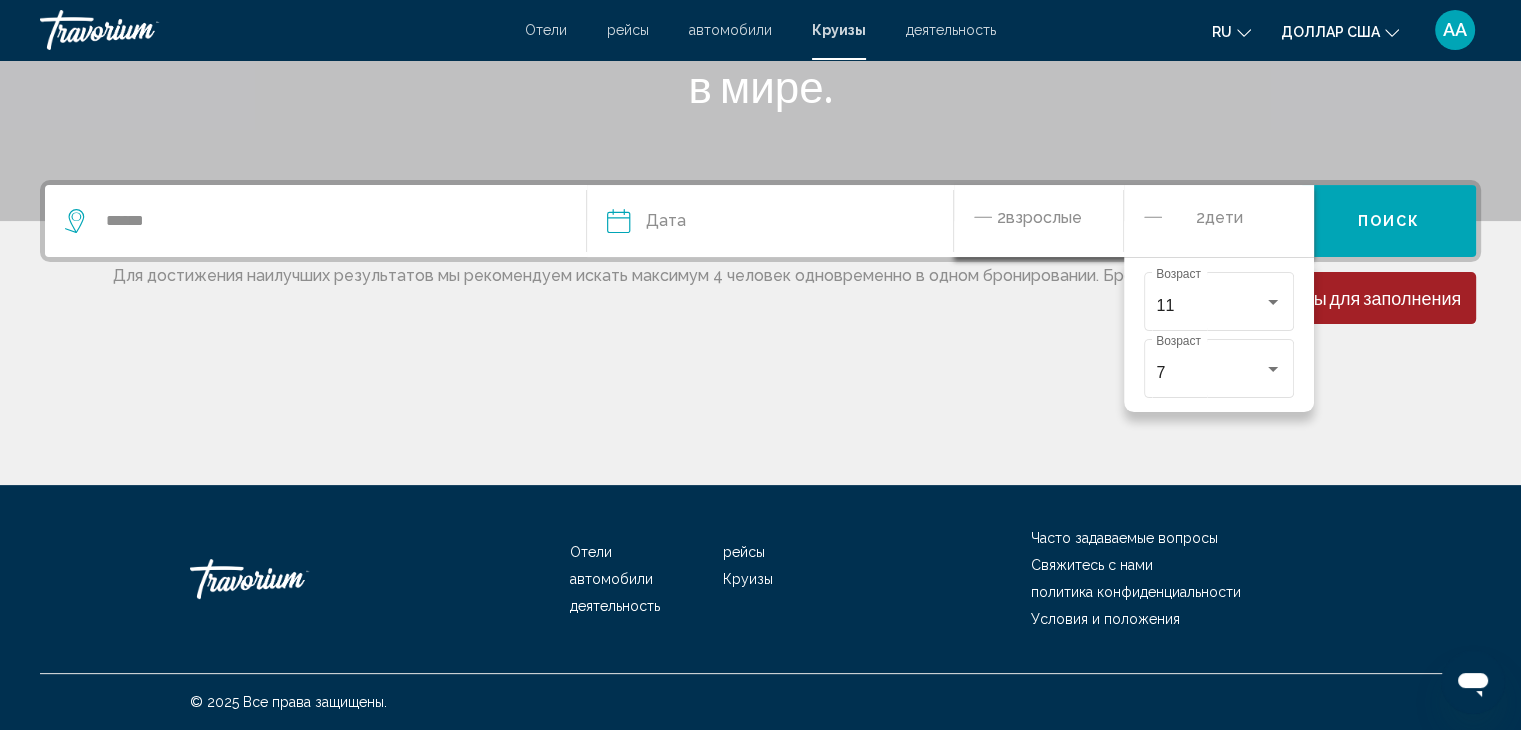 click on "Дата
[MONTH] [MONTH] [MONTH] [MONTH] [MONTH] [MONTH] [MONTH] [MONTH] [MONTH] [MONTH] [MONTH] [MONTH]" 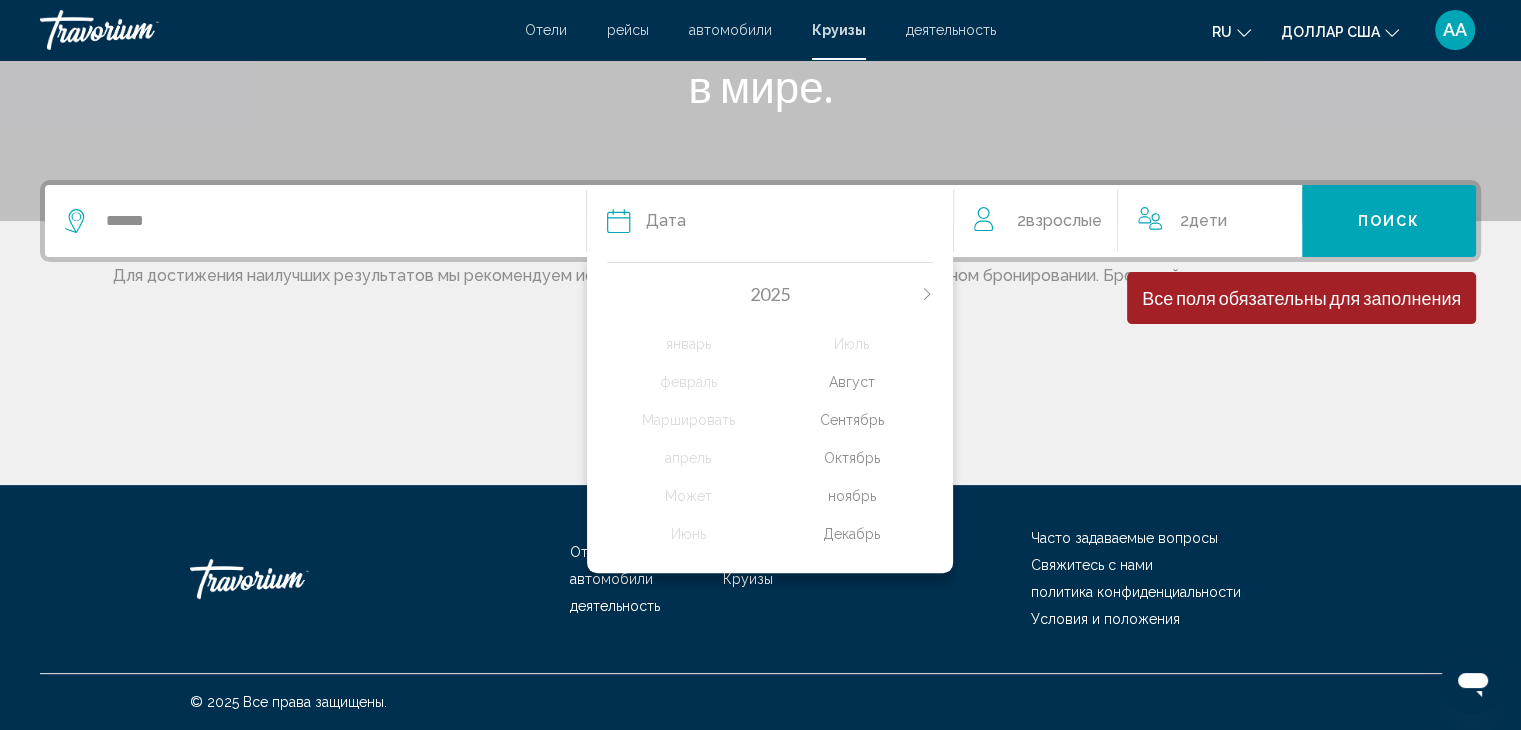 click on "Октябрь" 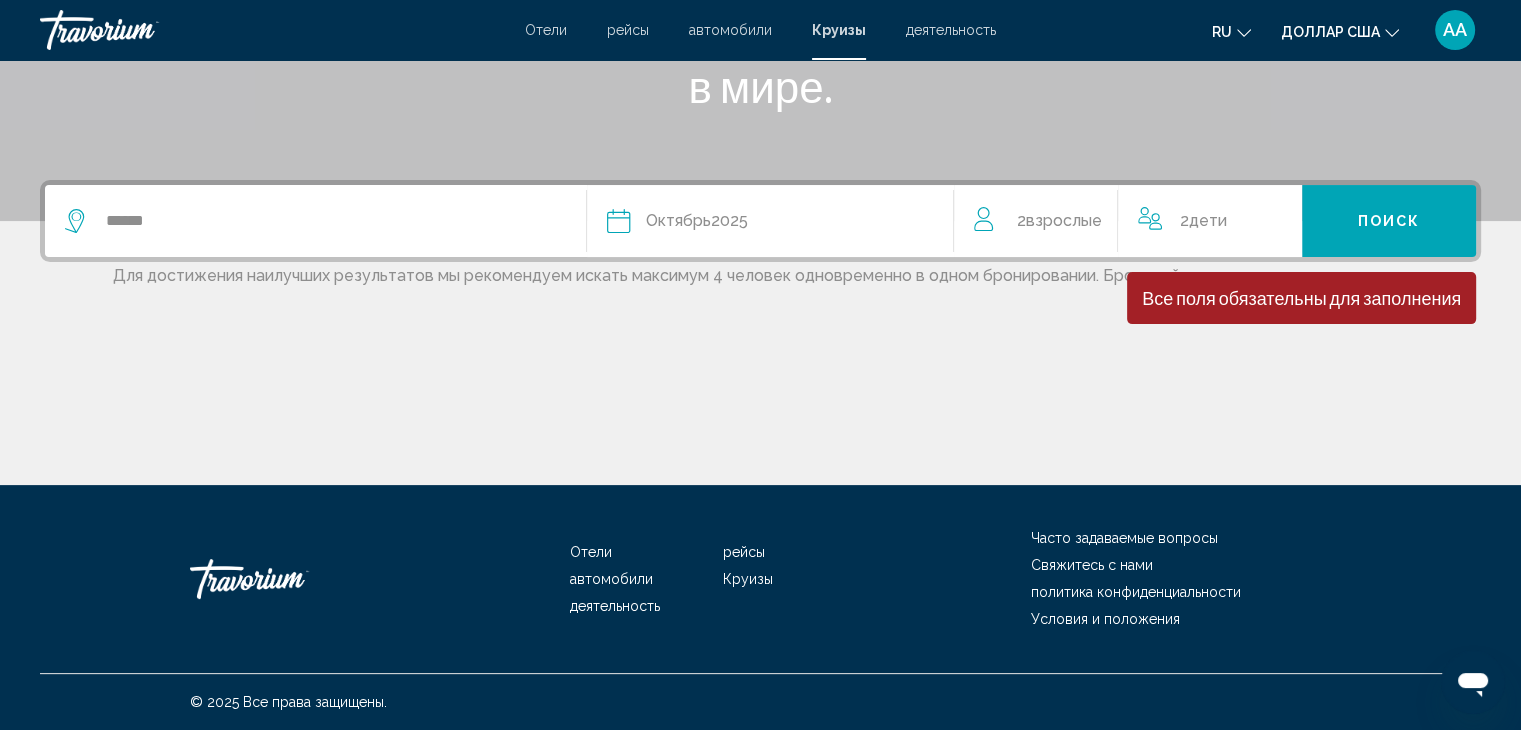 click on "Поиск" at bounding box center (1389, 221) 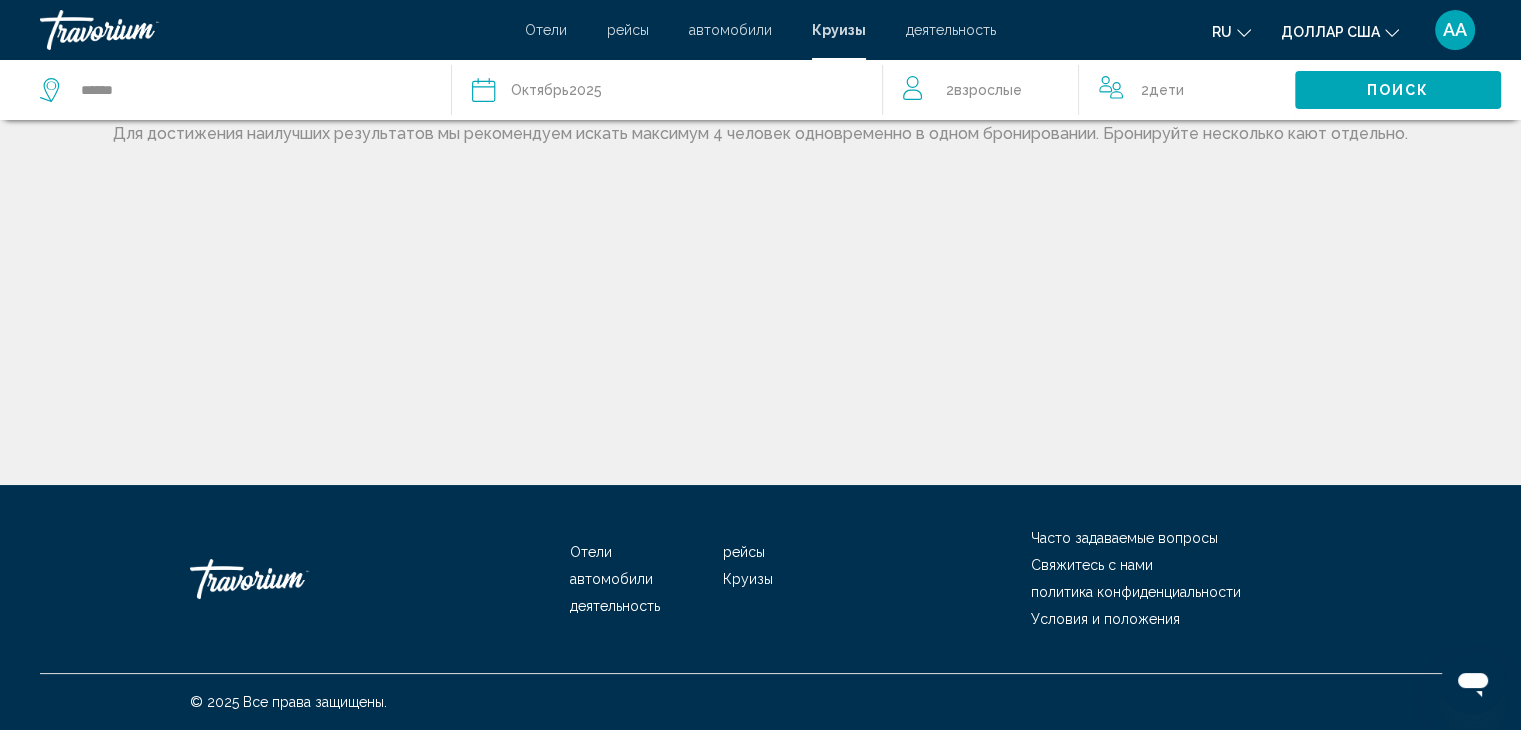 scroll, scrollTop: 0, scrollLeft: 0, axis: both 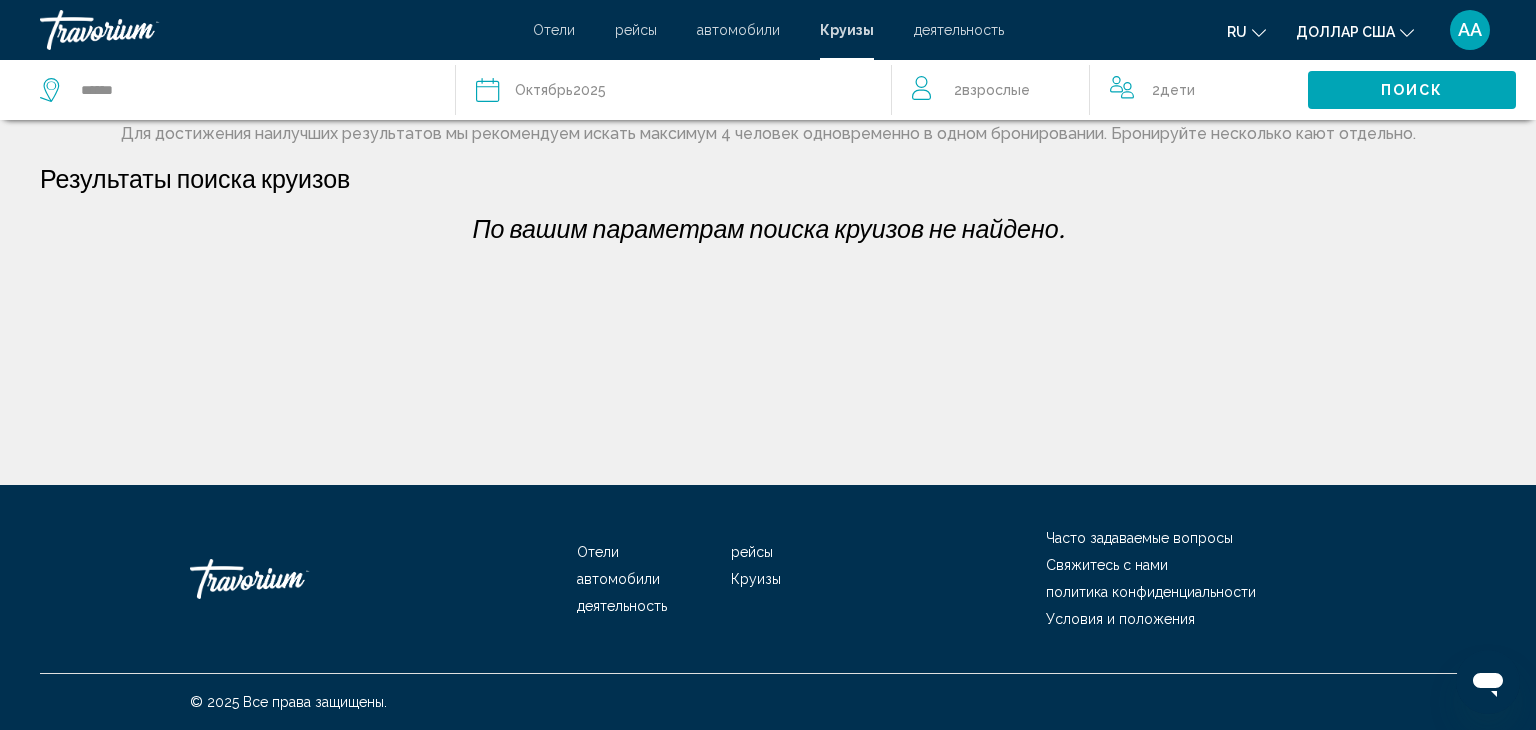 drag, startPoint x: 558, startPoint y: 25, endPoint x: 564, endPoint y: 37, distance: 13.416408 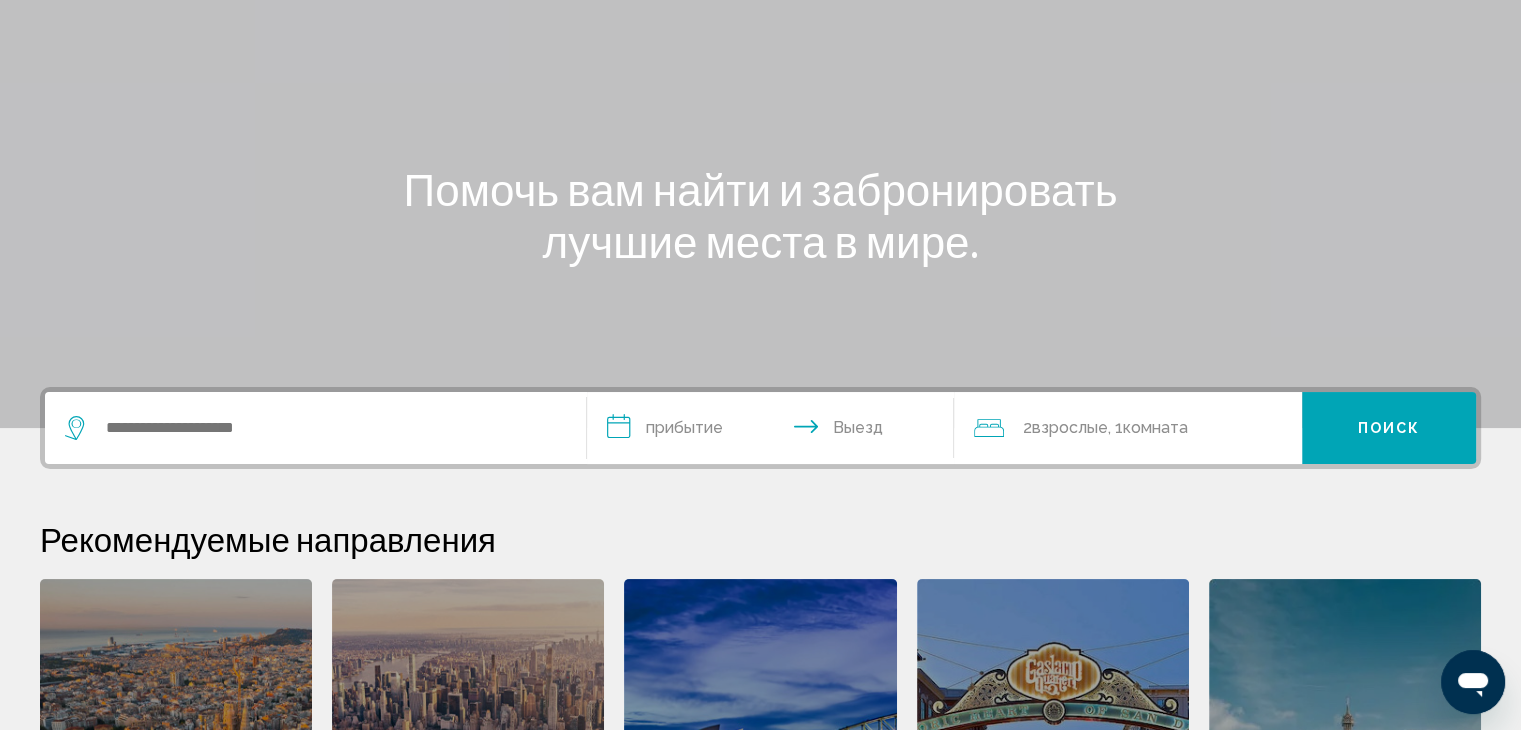 scroll, scrollTop: 0, scrollLeft: 0, axis: both 